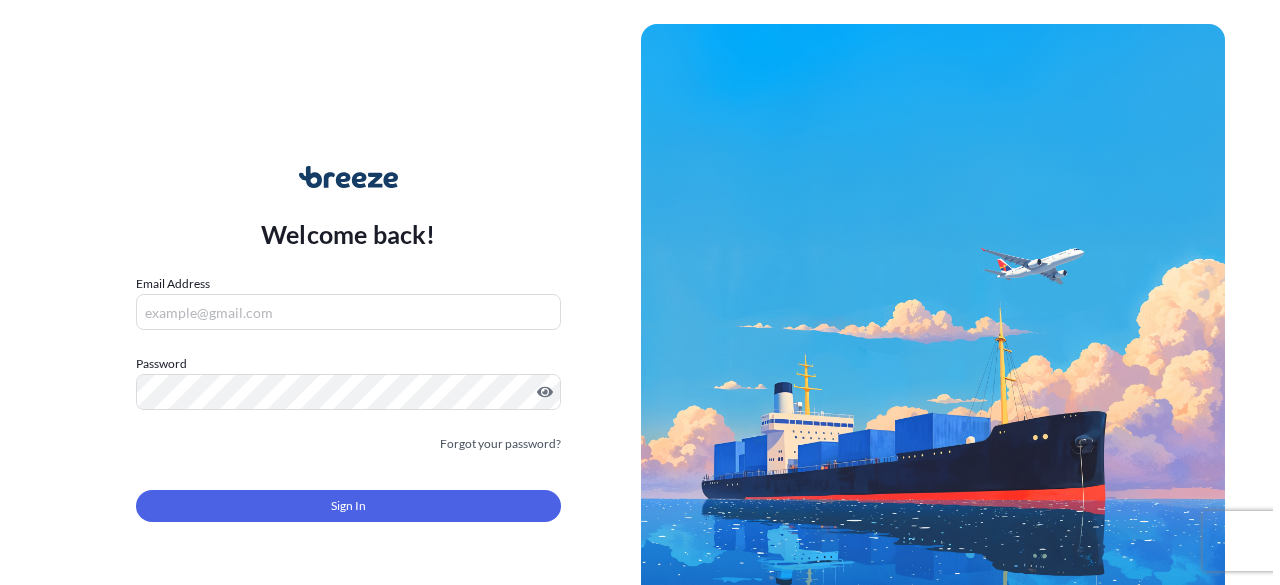 scroll, scrollTop: 0, scrollLeft: 0, axis: both 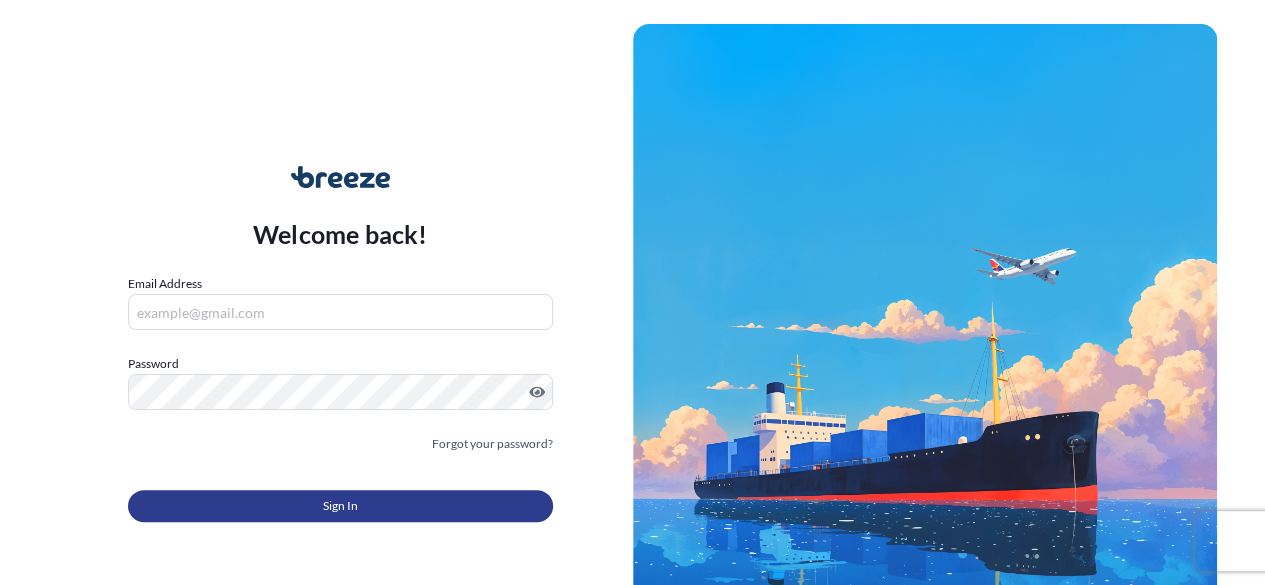 type on "[EMAIL]" 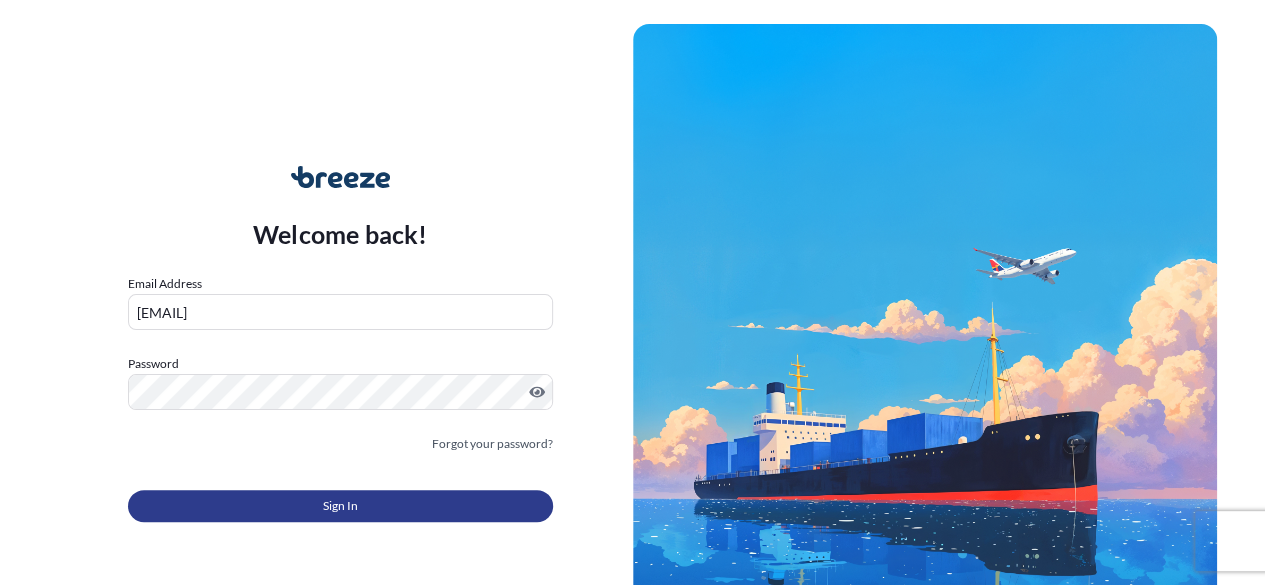 click on "Sign In" at bounding box center (340, 506) 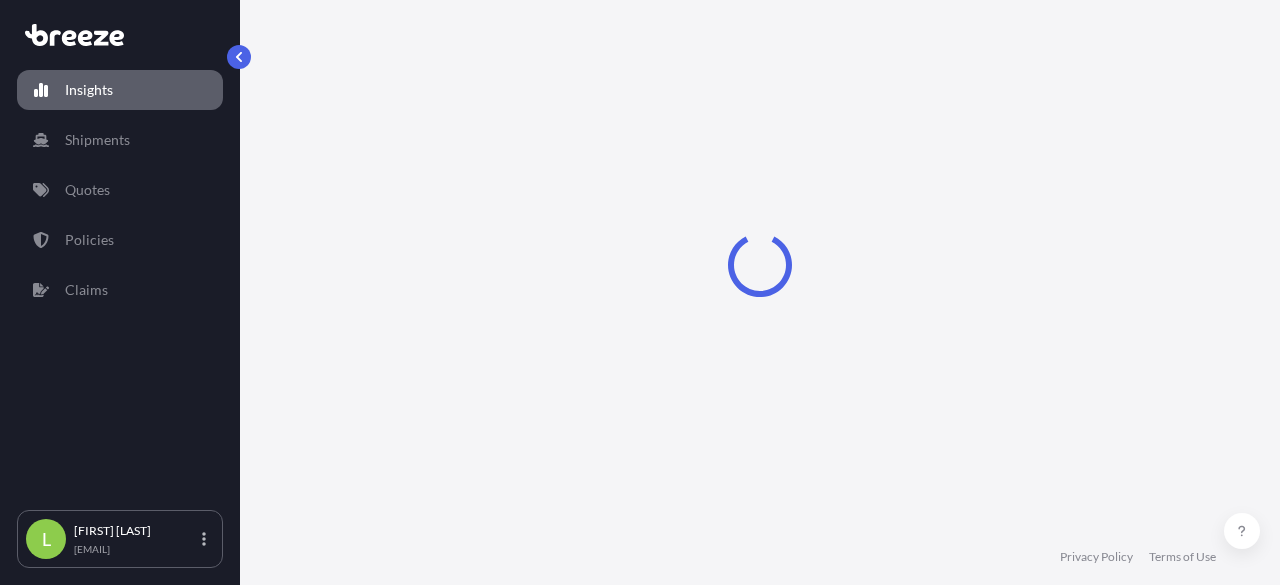 select on "2025" 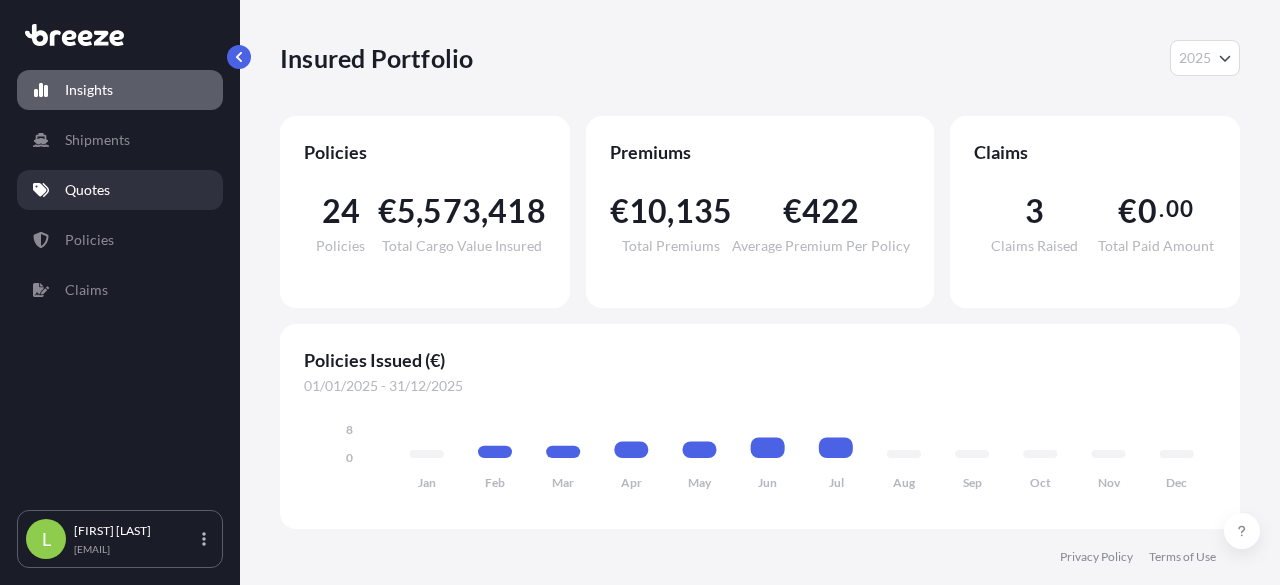 click on "Quotes" at bounding box center (87, 190) 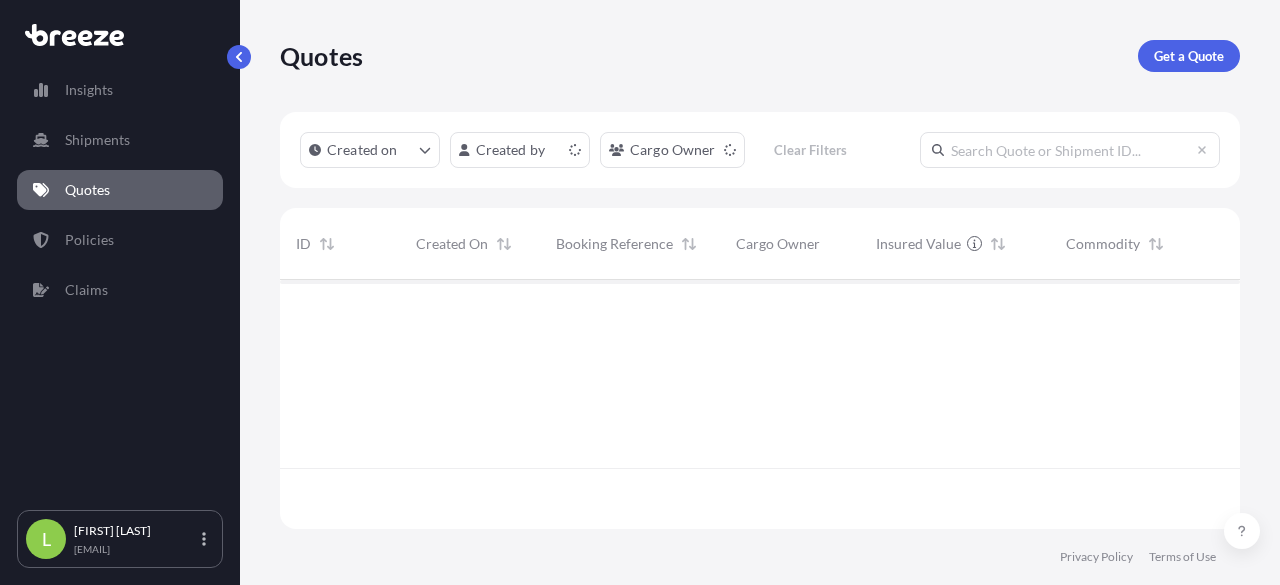 scroll, scrollTop: 16, scrollLeft: 16, axis: both 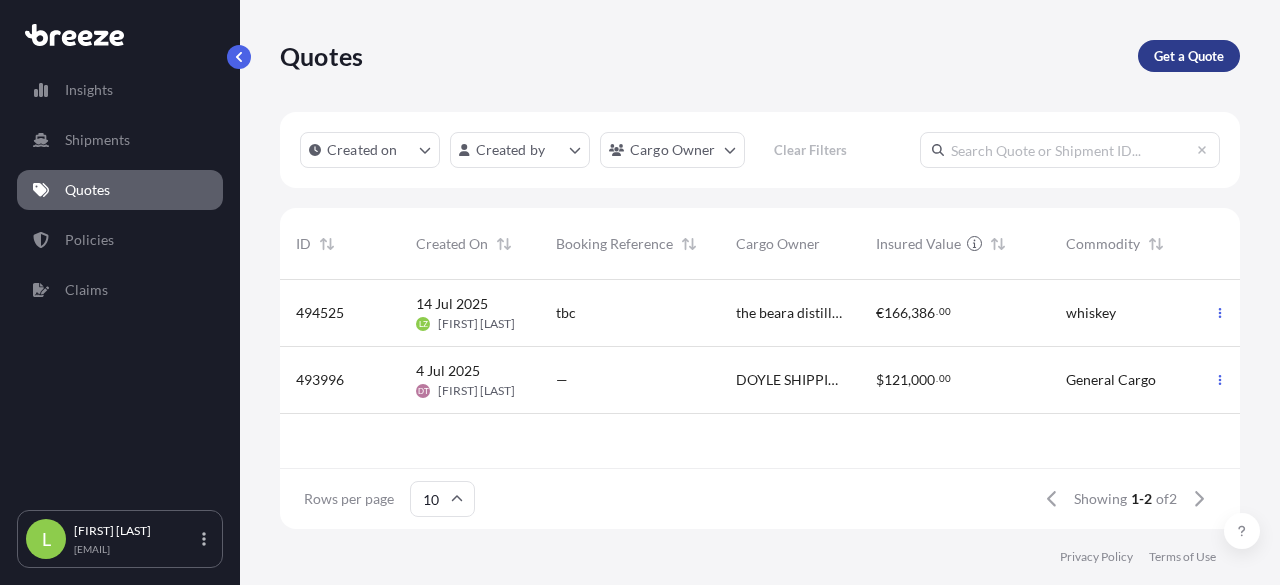click on "Get a Quote" at bounding box center [1189, 56] 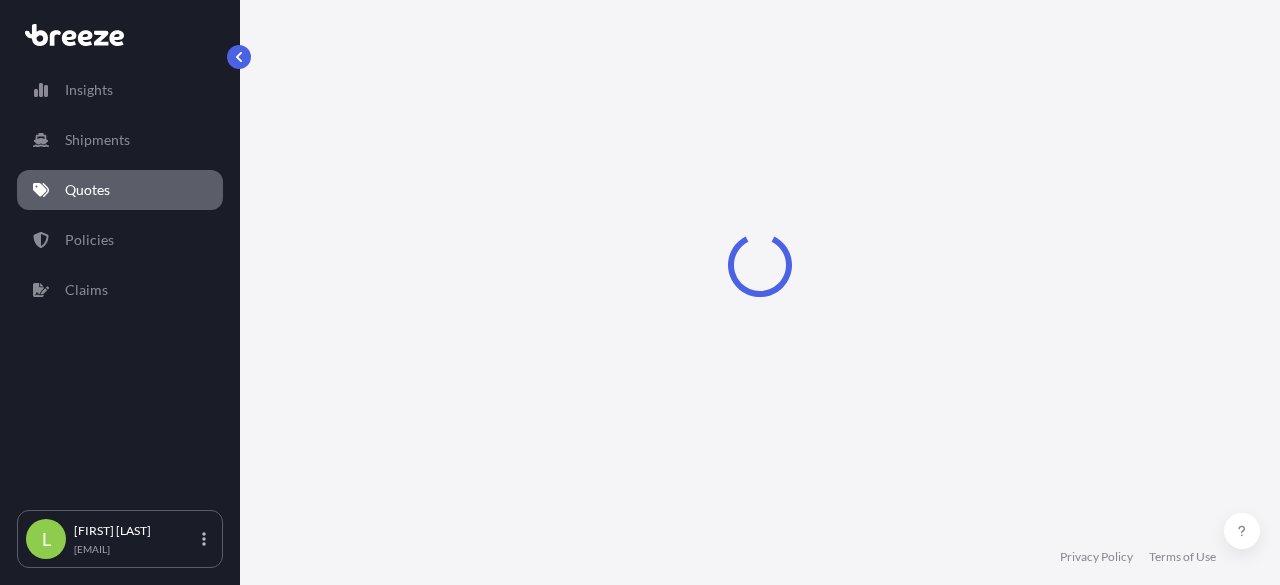select on "Sea" 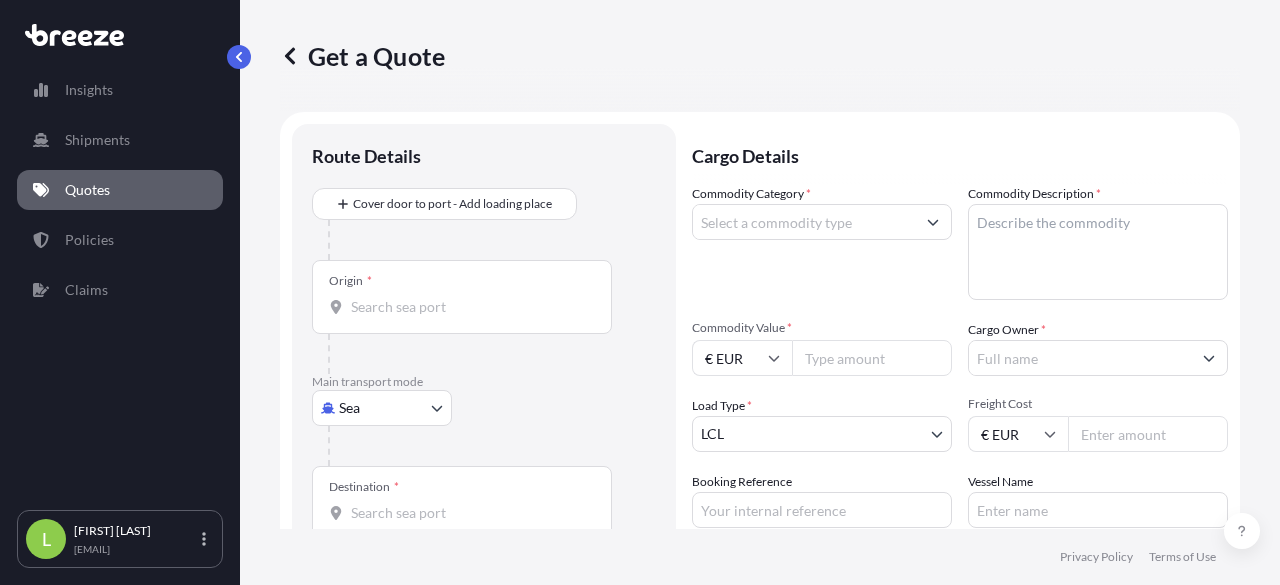 scroll, scrollTop: 32, scrollLeft: 0, axis: vertical 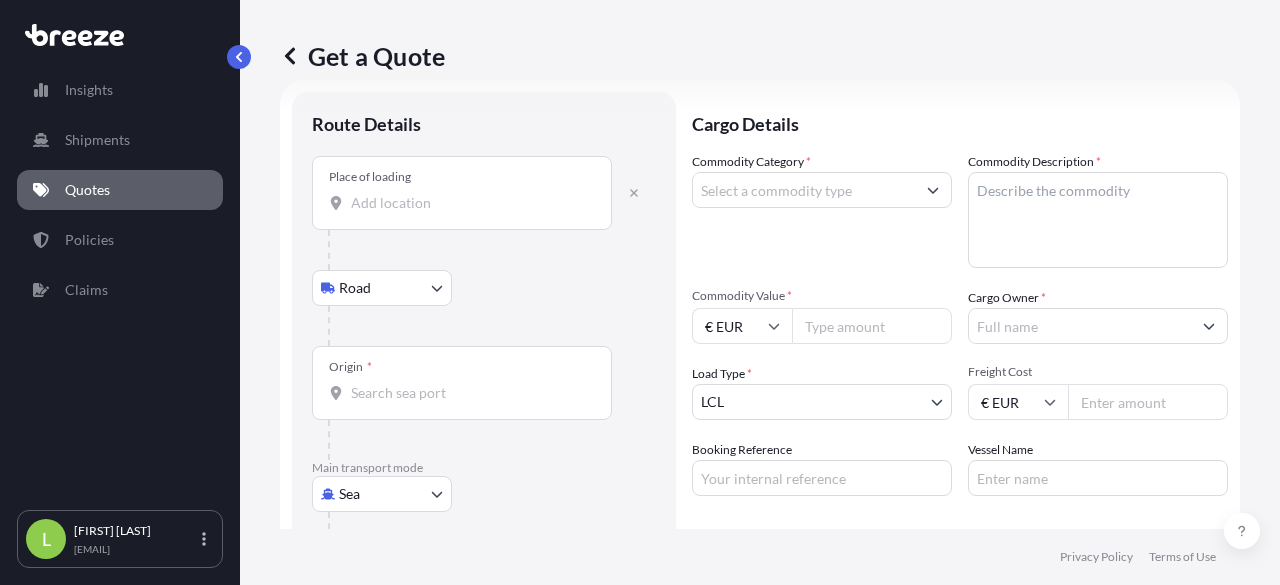click on "Place of loading" at bounding box center (462, 193) 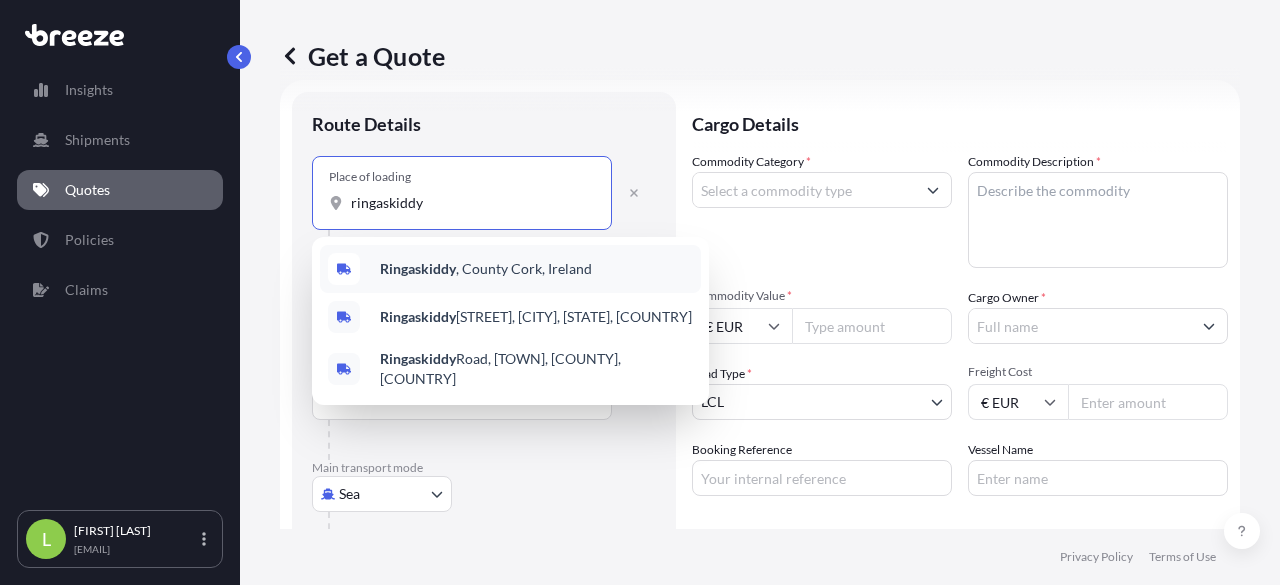 click on "[TOWN], [COUNTY], [COUNTRY]" at bounding box center [486, 269] 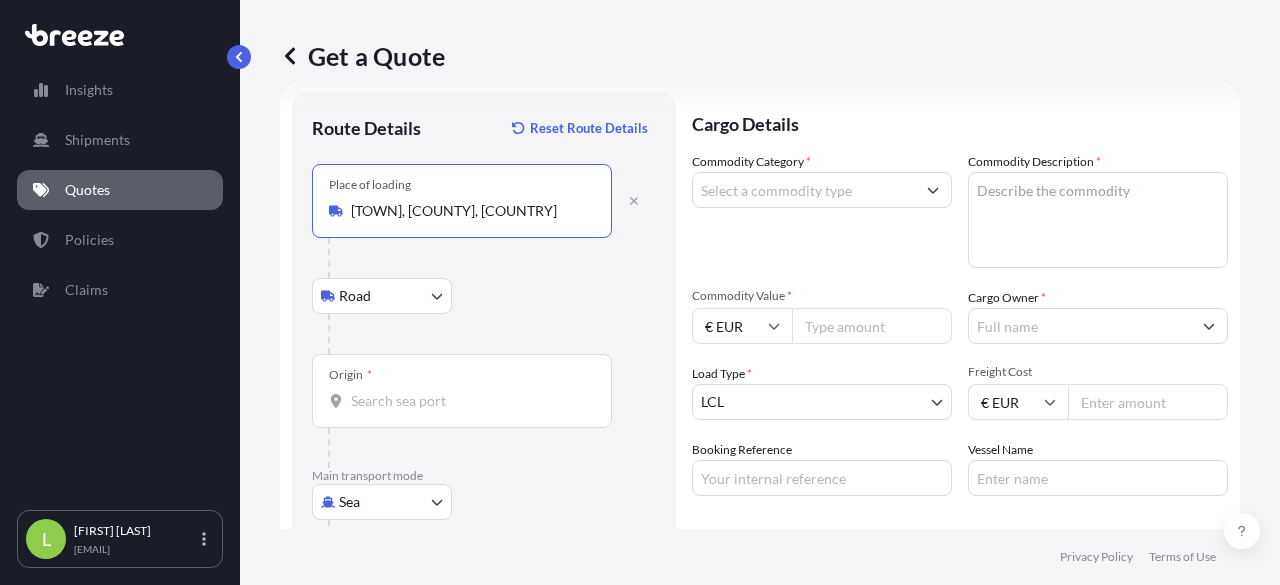 type on "[TOWN], [COUNTY], [COUNTRY]" 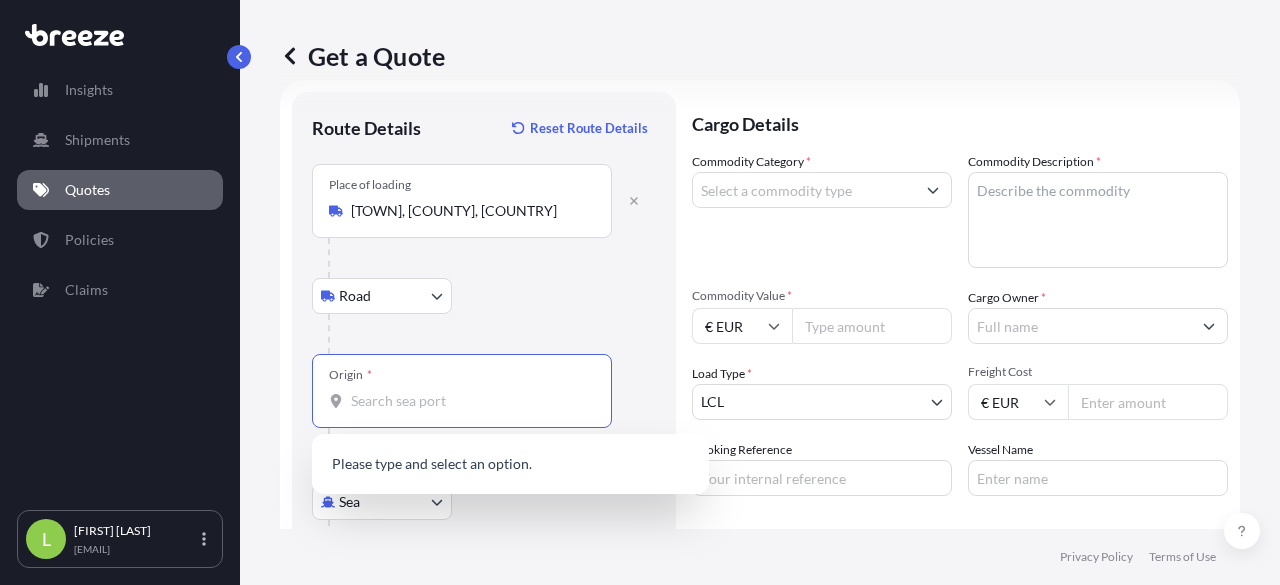 click on "Origin *" at bounding box center [469, 401] 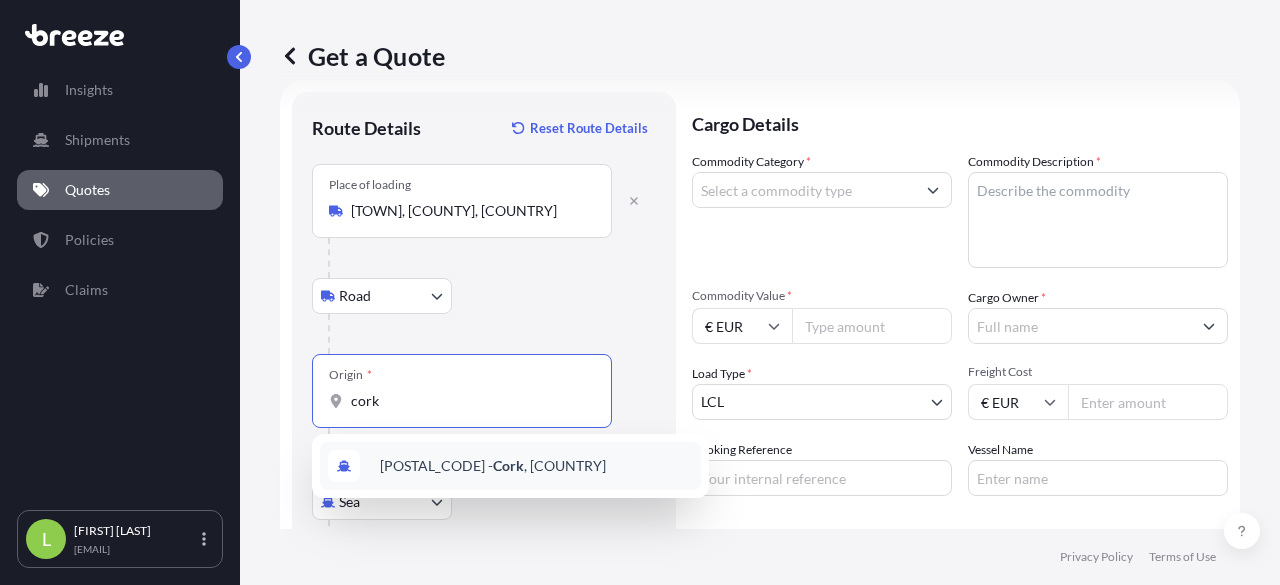 click on "[POSTAL_CODE] - [CITY], [COUNTRY]" at bounding box center [493, 466] 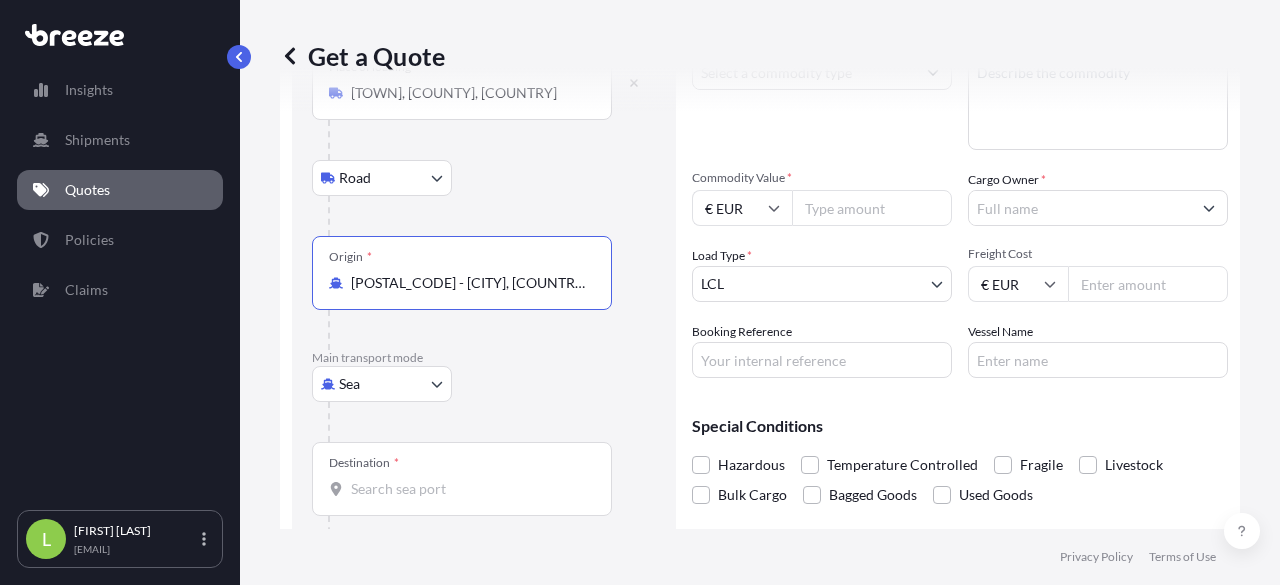 scroll, scrollTop: 238, scrollLeft: 0, axis: vertical 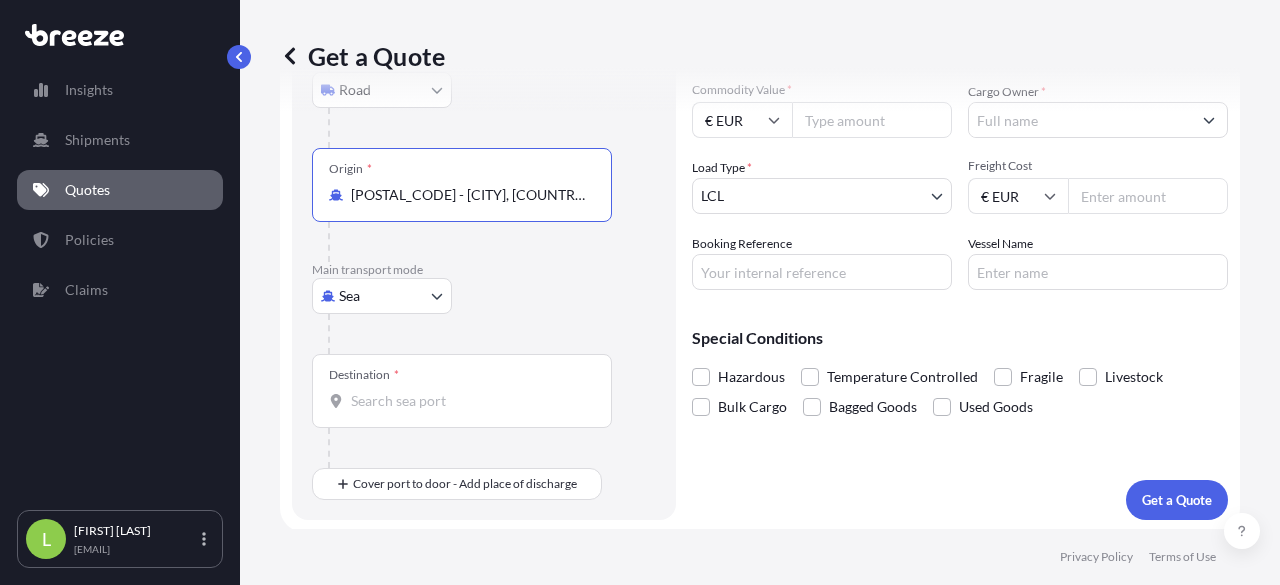 type on "[POSTAL_CODE] - [CITY], [COUNTRY]" 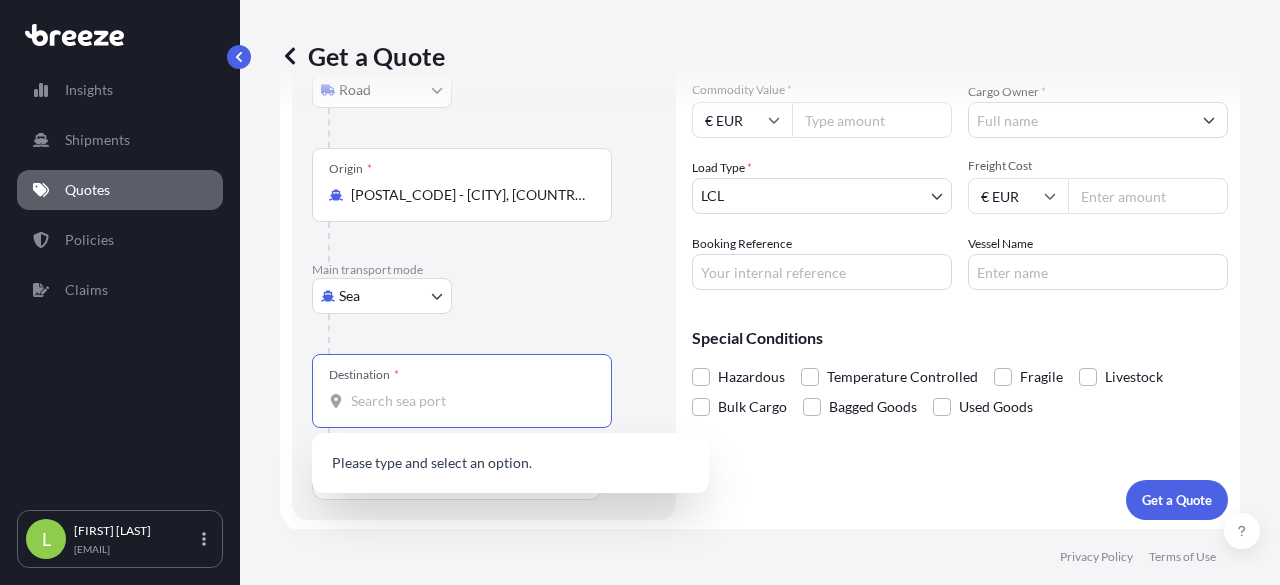 type on "l" 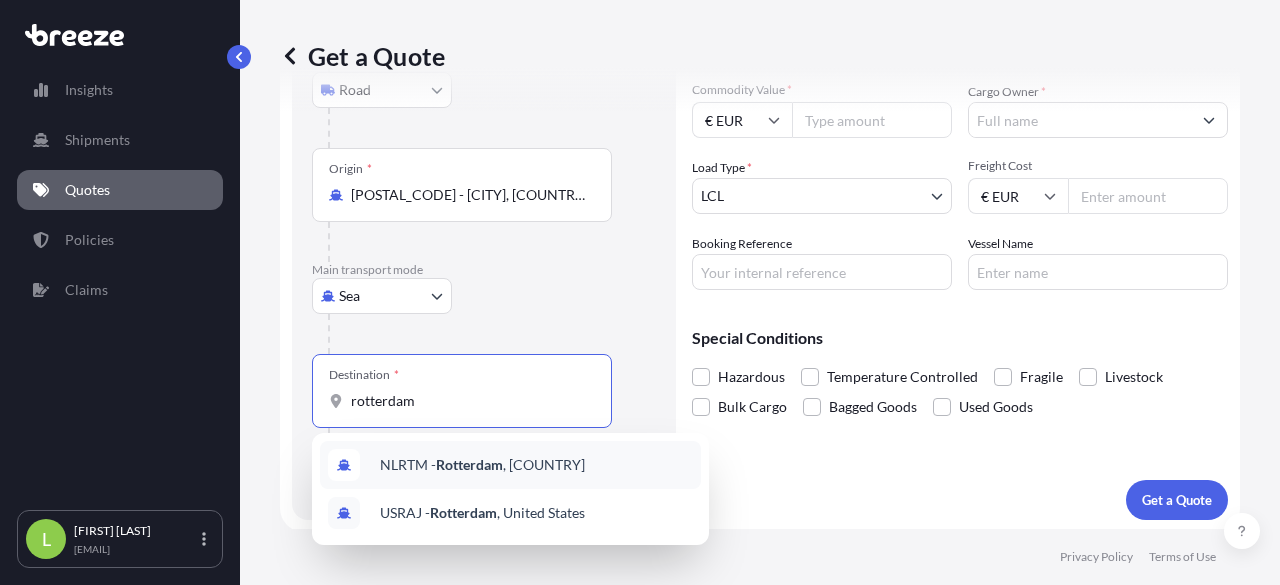 click on "[CITY], [COUNTRY]" at bounding box center (482, 465) 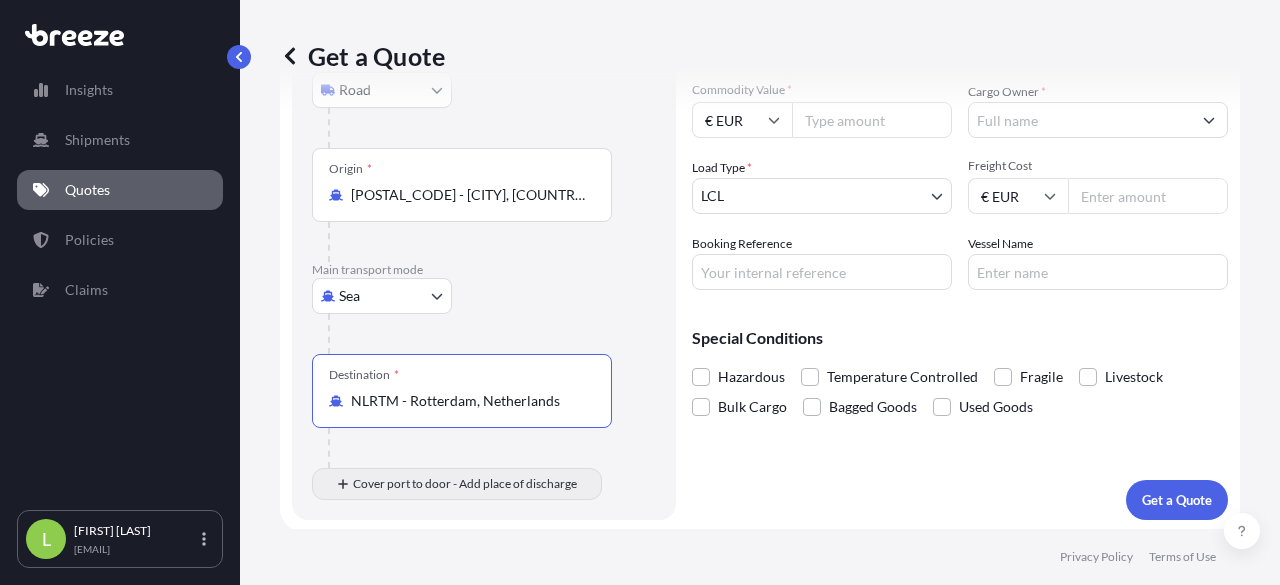 type on "NLRTM - Rotterdam, Netherlands" 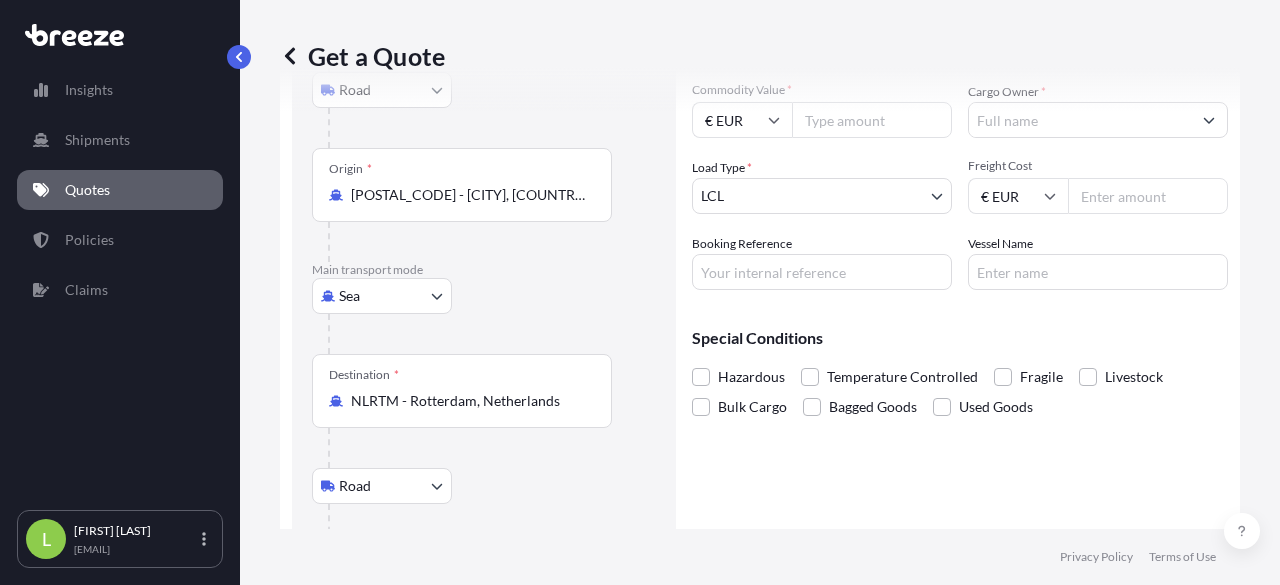 scroll, scrollTop: 356, scrollLeft: 0, axis: vertical 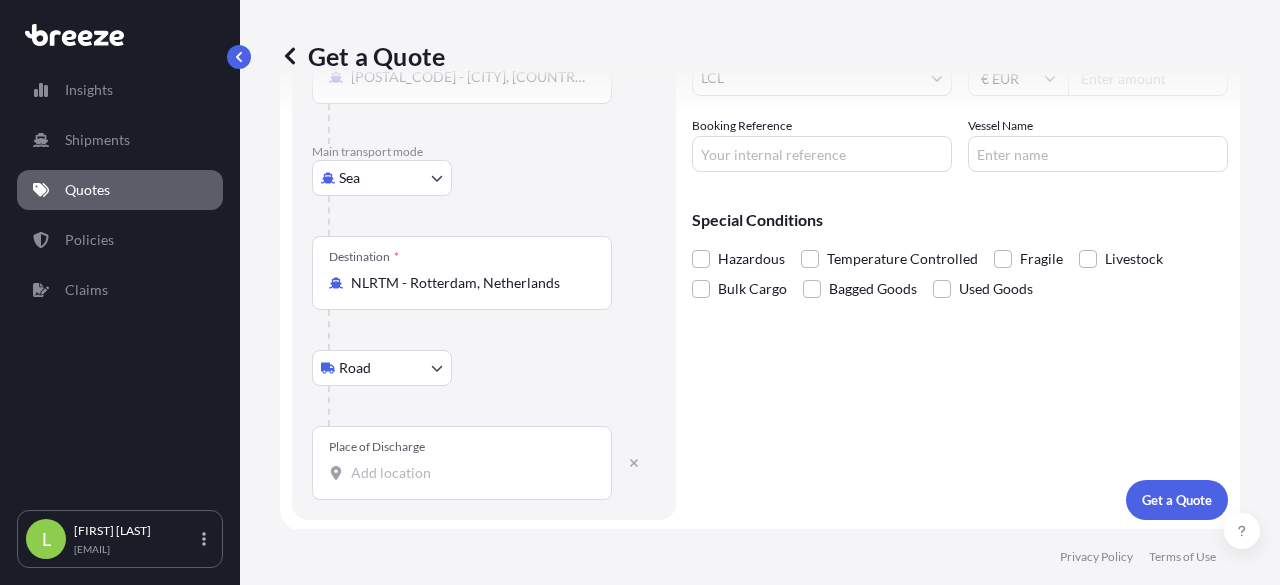 click on "Place of Discharge" at bounding box center (469, 473) 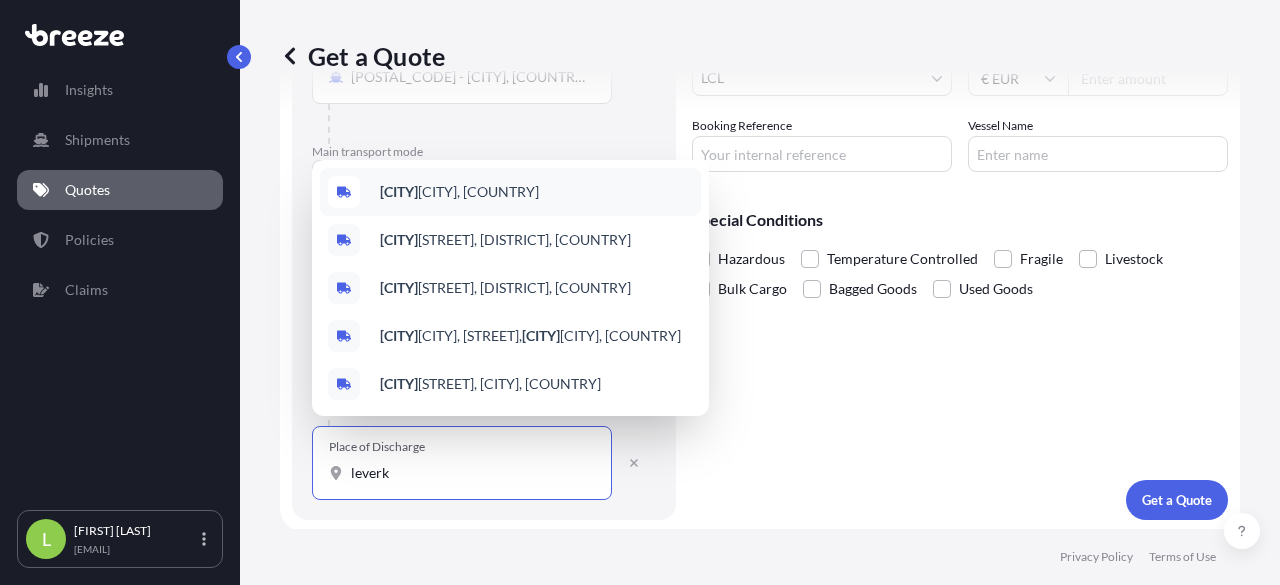 click on "[CITY], [COUNTRY]" at bounding box center (510, 192) 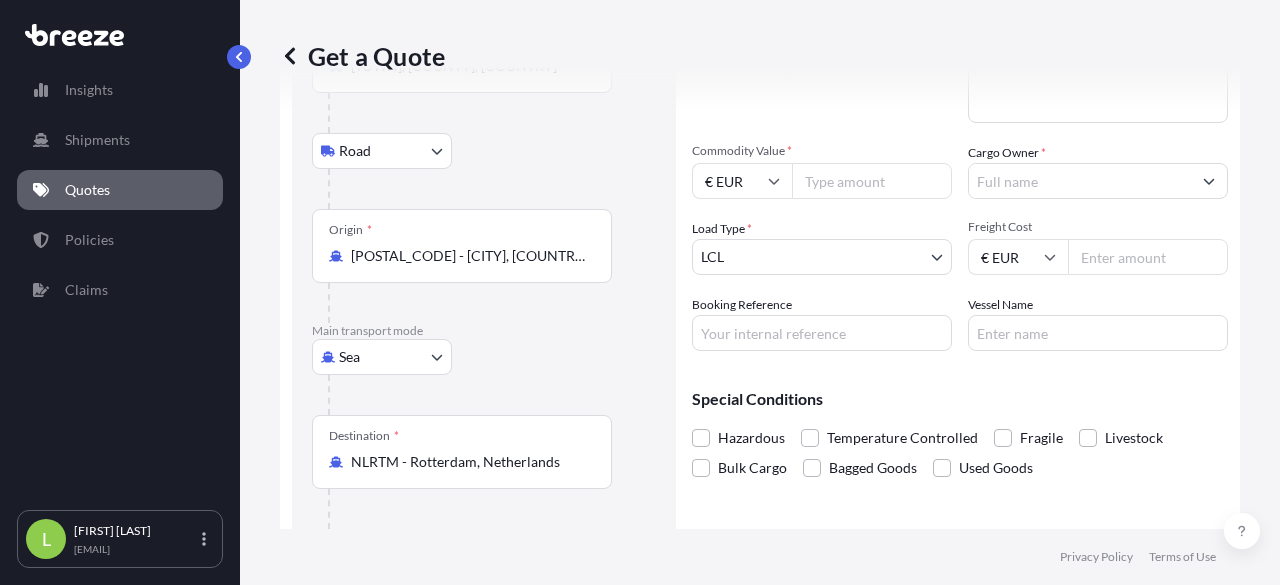 scroll, scrollTop: 110, scrollLeft: 0, axis: vertical 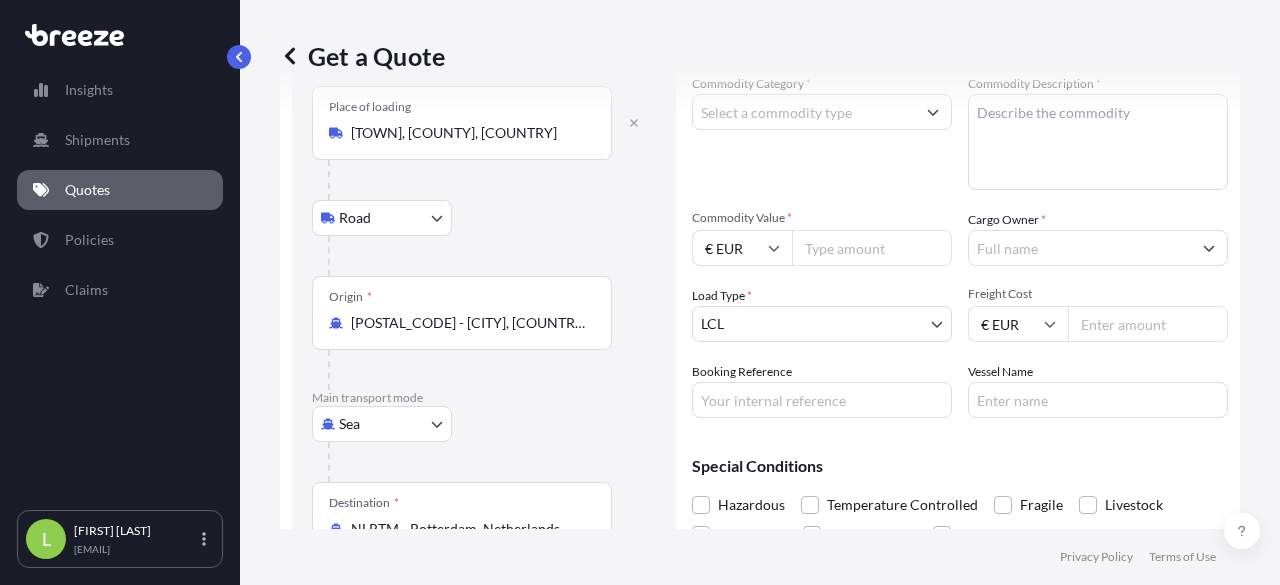 type on "[CITY], [COUNTRY]" 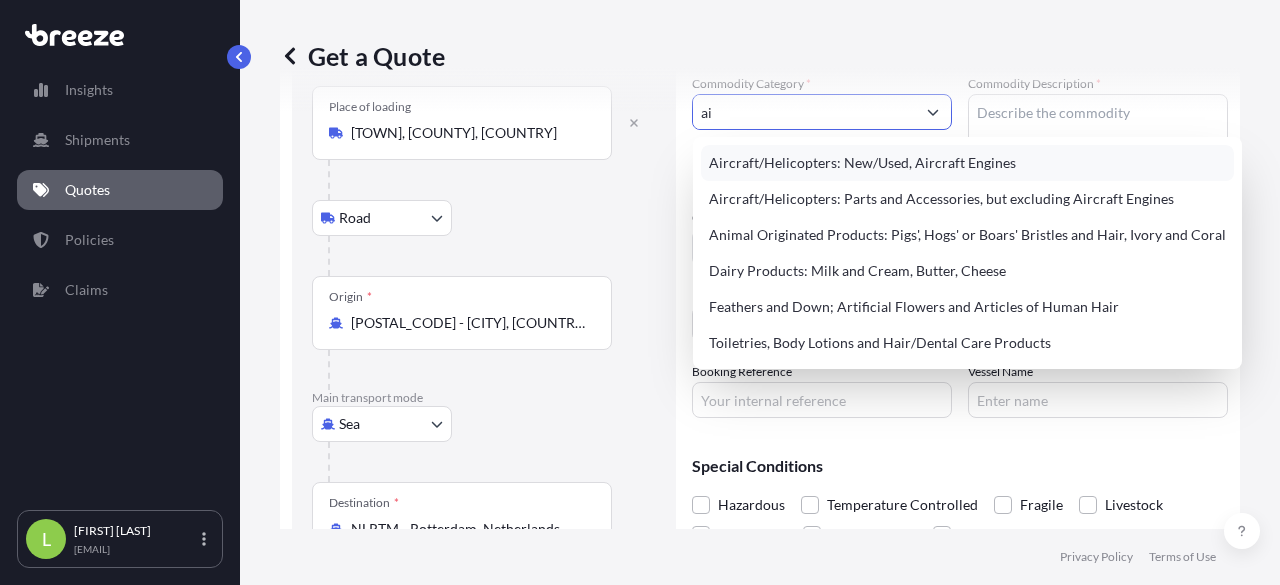 type on "a" 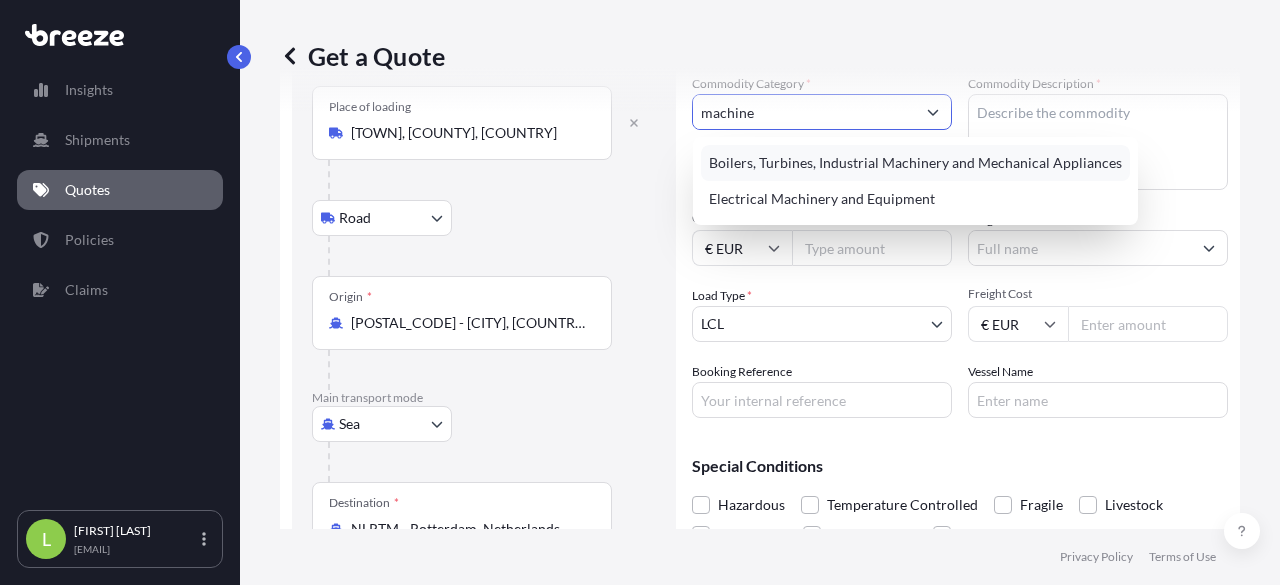 click on "Boilers, Turbines, Industrial Machinery and Mechanical Appliances" at bounding box center (915, 163) 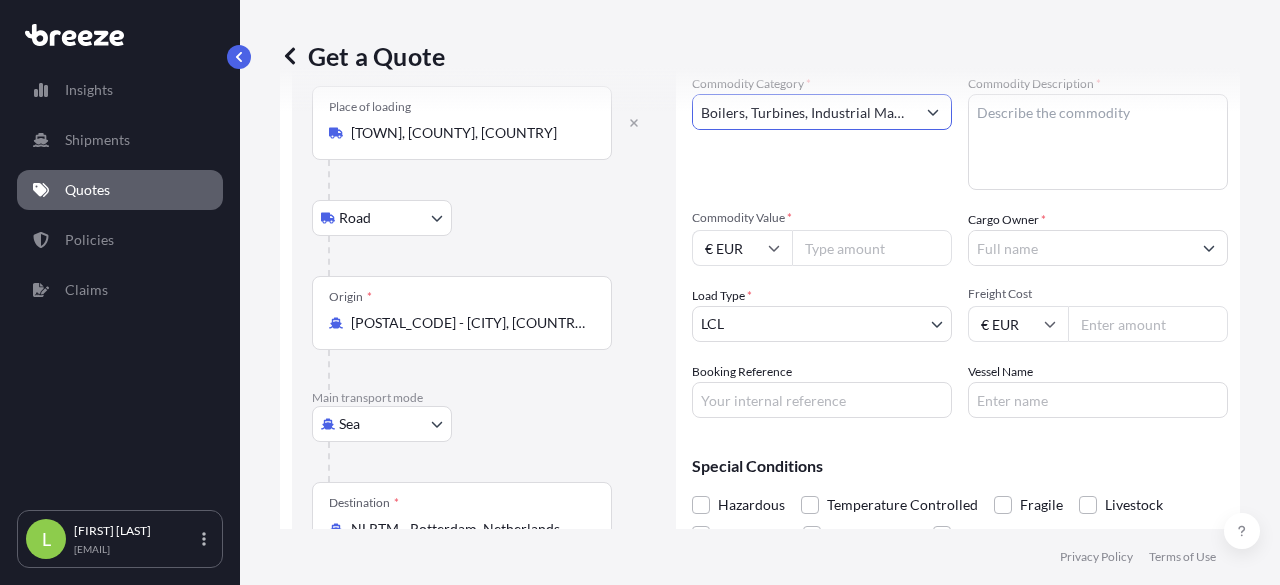 type on "Boilers, Turbines, Industrial Machinery and Mechanical Appliances" 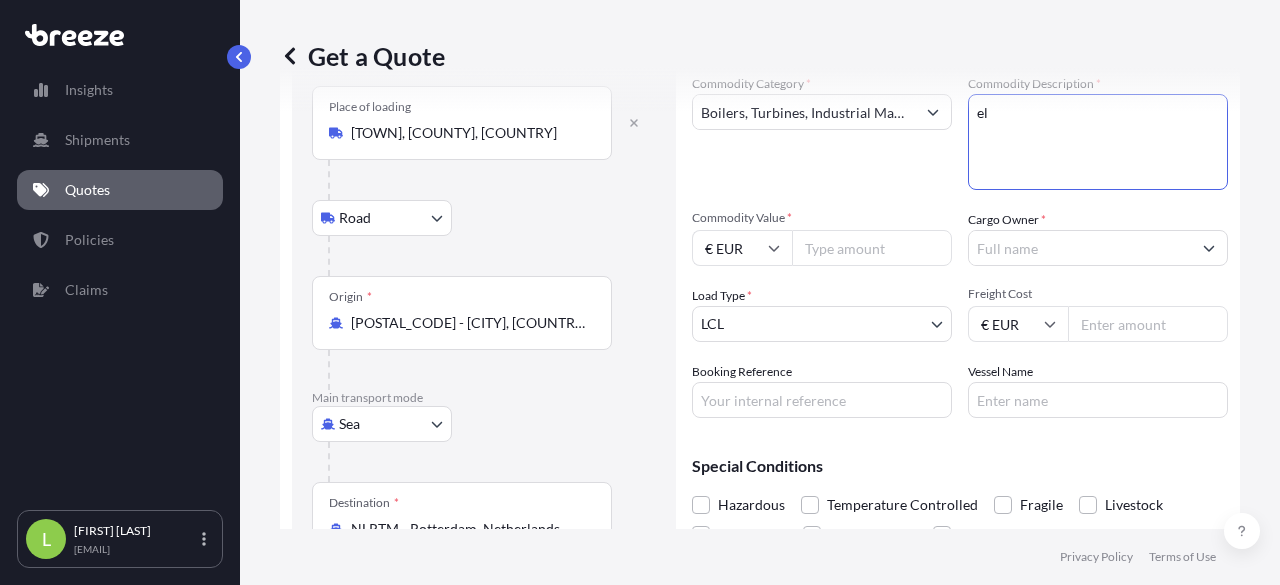type on "e" 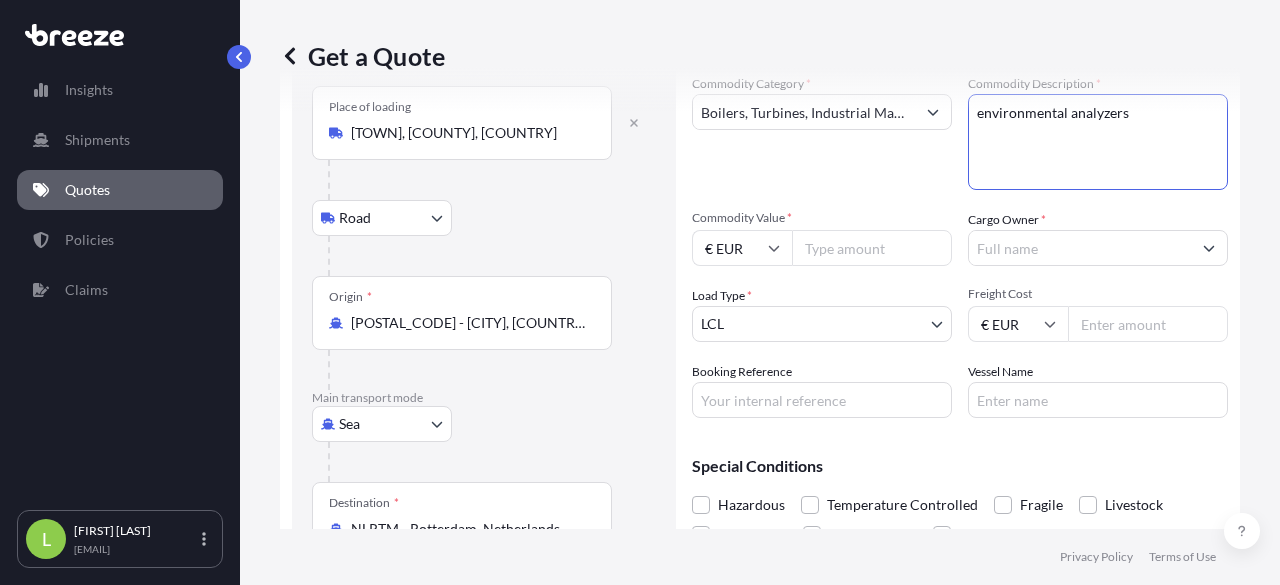type on "environmental analyzers" 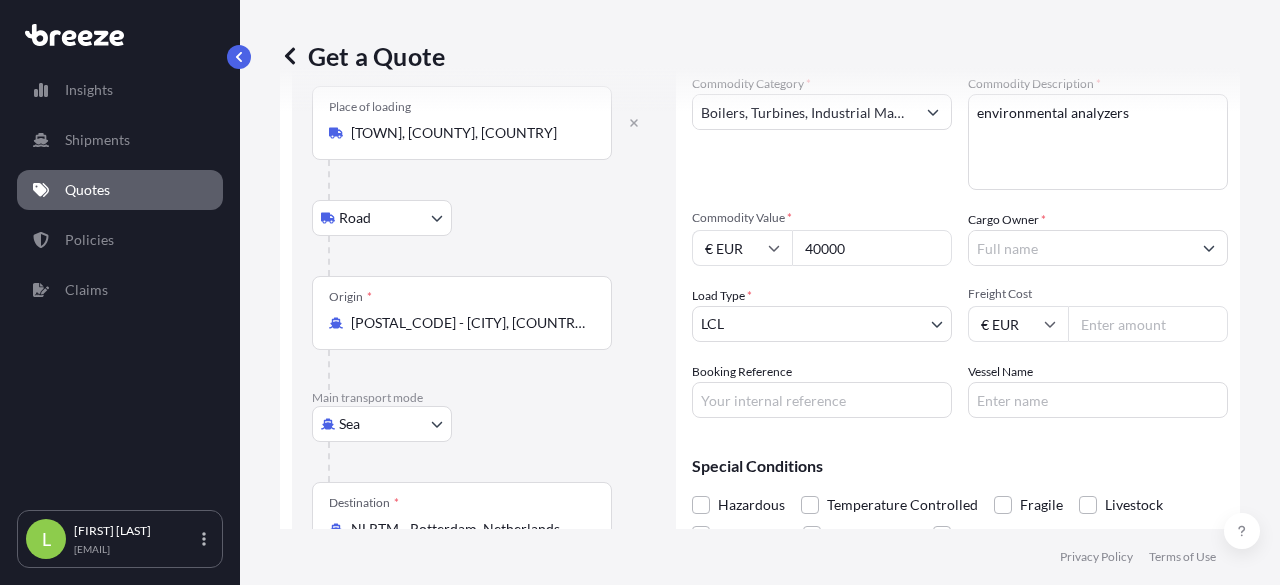type on "40000" 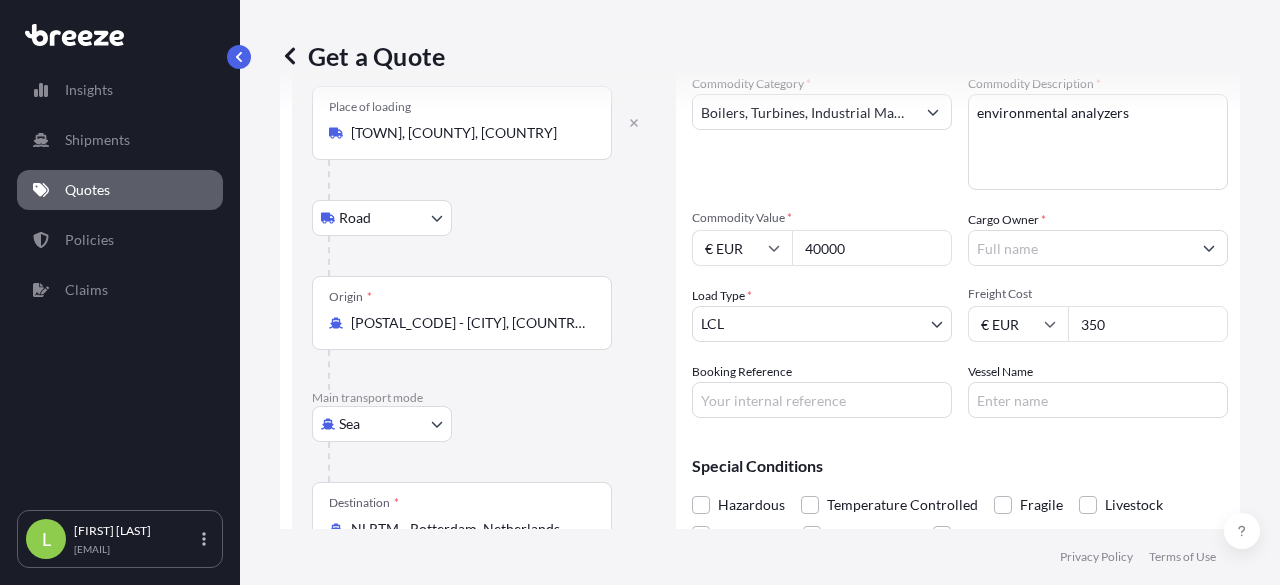 type on "350" 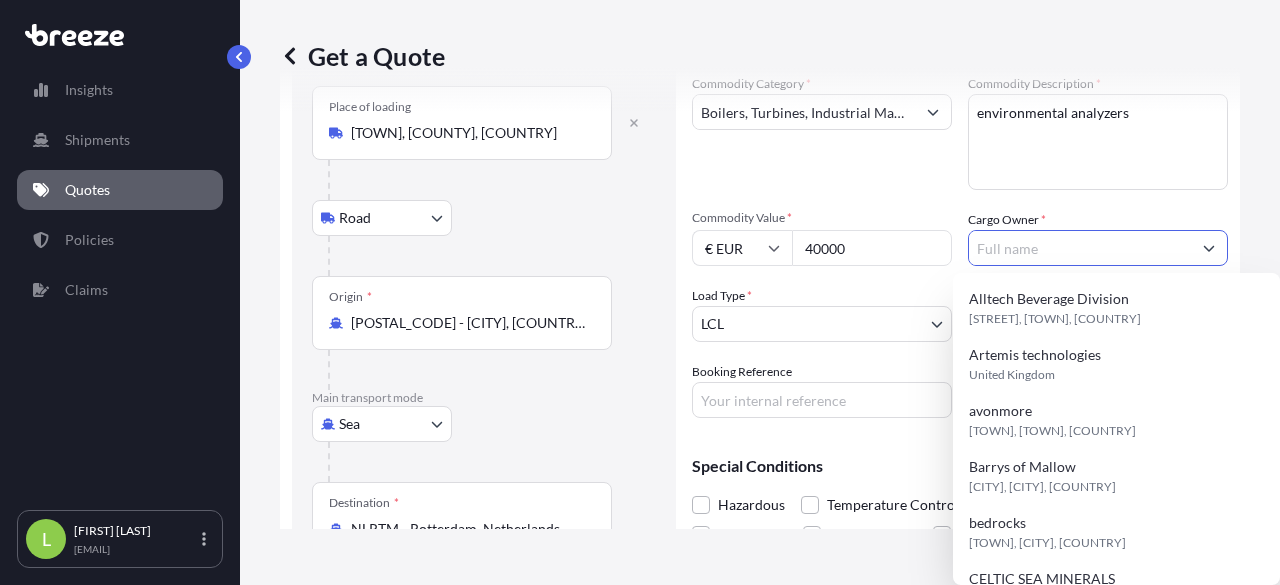 click on "Cargo Owner *" at bounding box center (1080, 248) 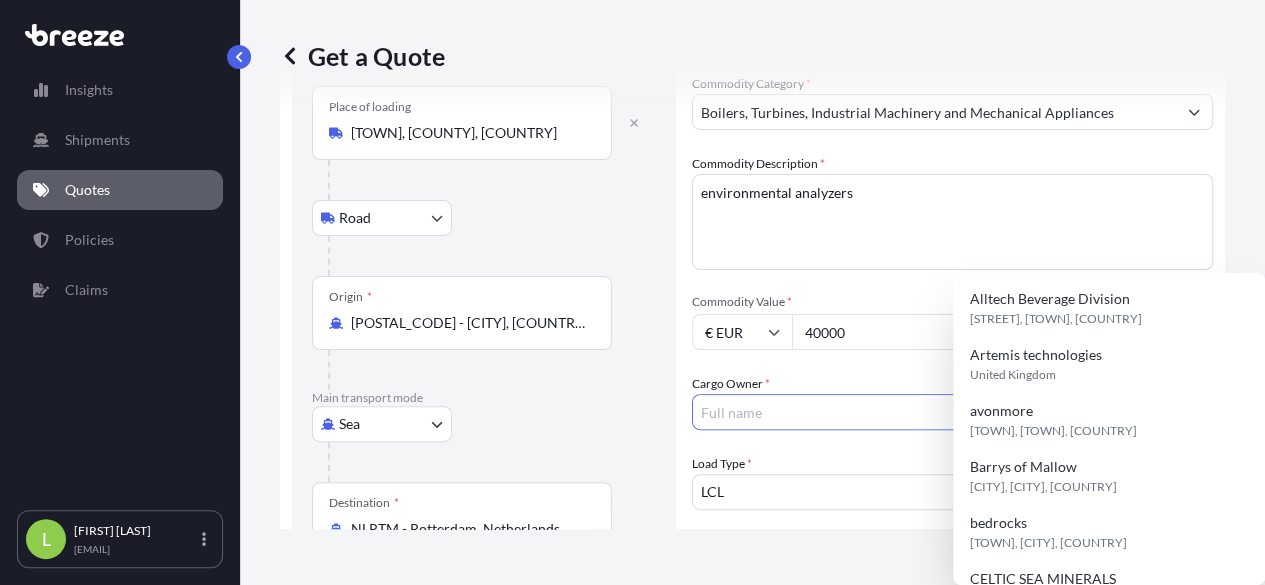click on "Cargo Owner *" at bounding box center [934, 412] 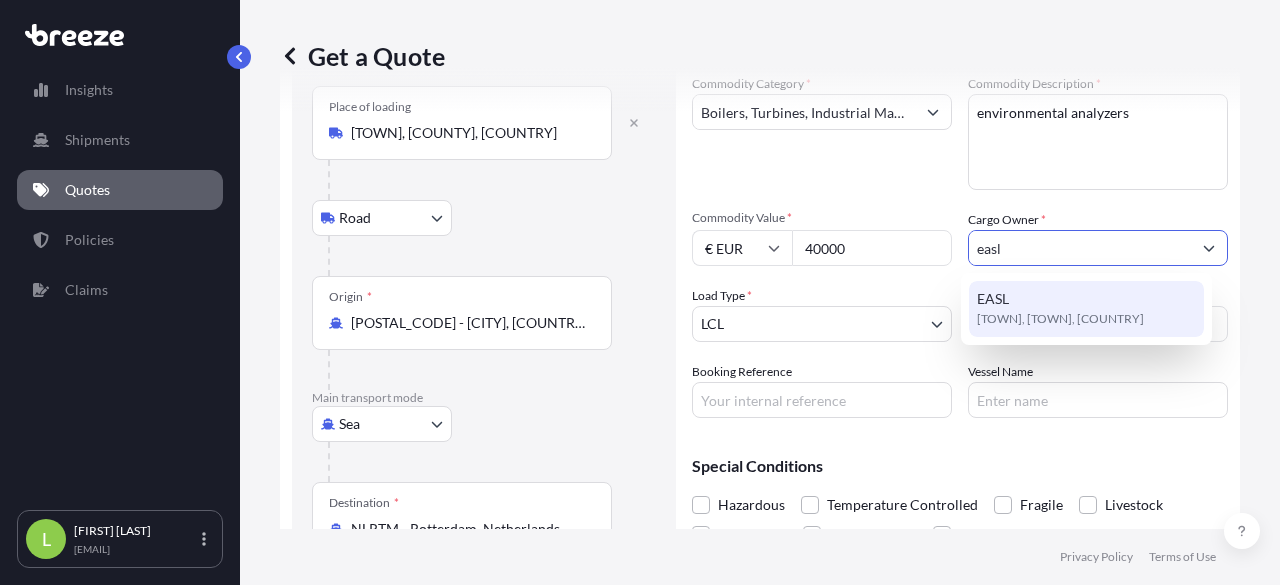 click on "[COMPANY] [TOWN], [TOWN], [COUNTRY]" at bounding box center [1086, 309] 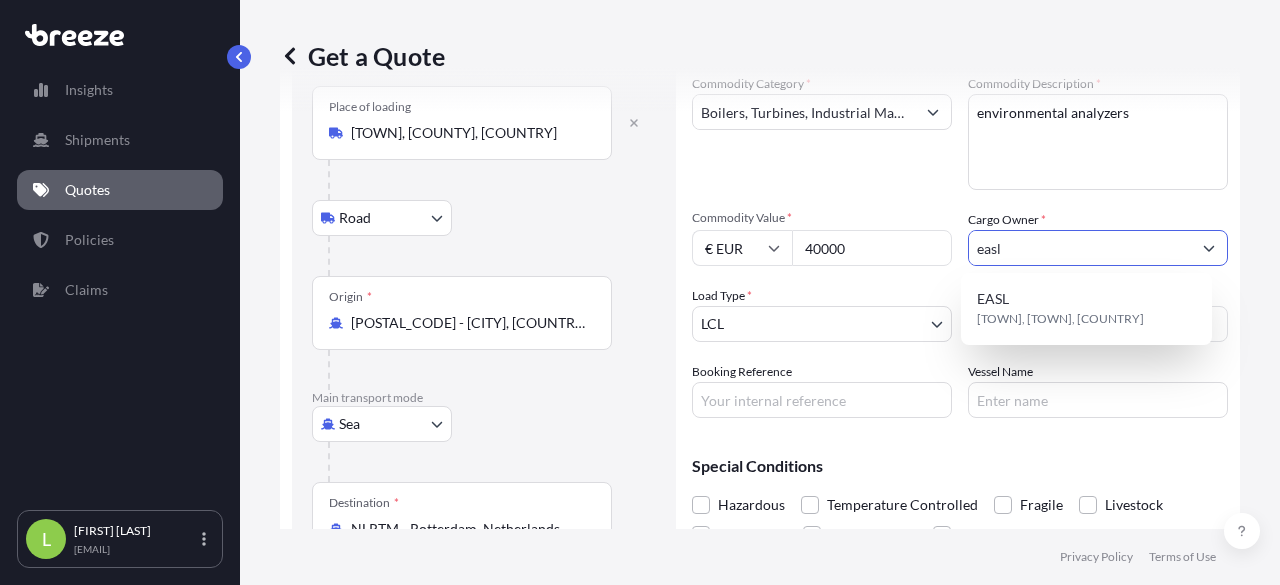 click on "easl" at bounding box center [1080, 248] 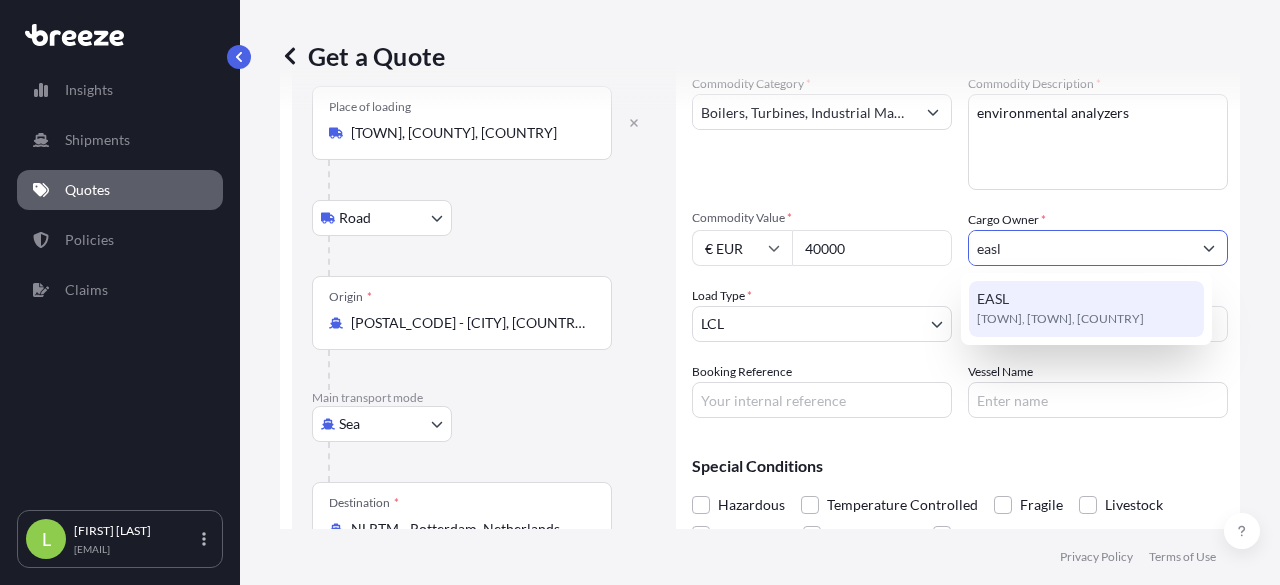 click on "[TOWN], [TOWN], [COUNTRY]" at bounding box center [1060, 319] 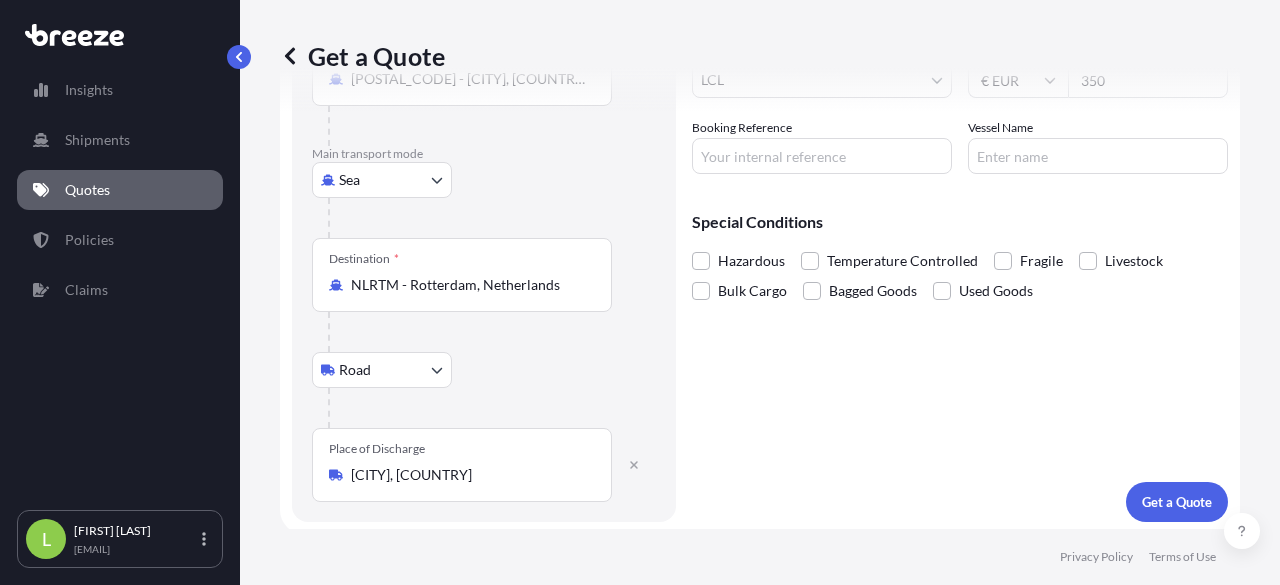 scroll, scrollTop: 356, scrollLeft: 0, axis: vertical 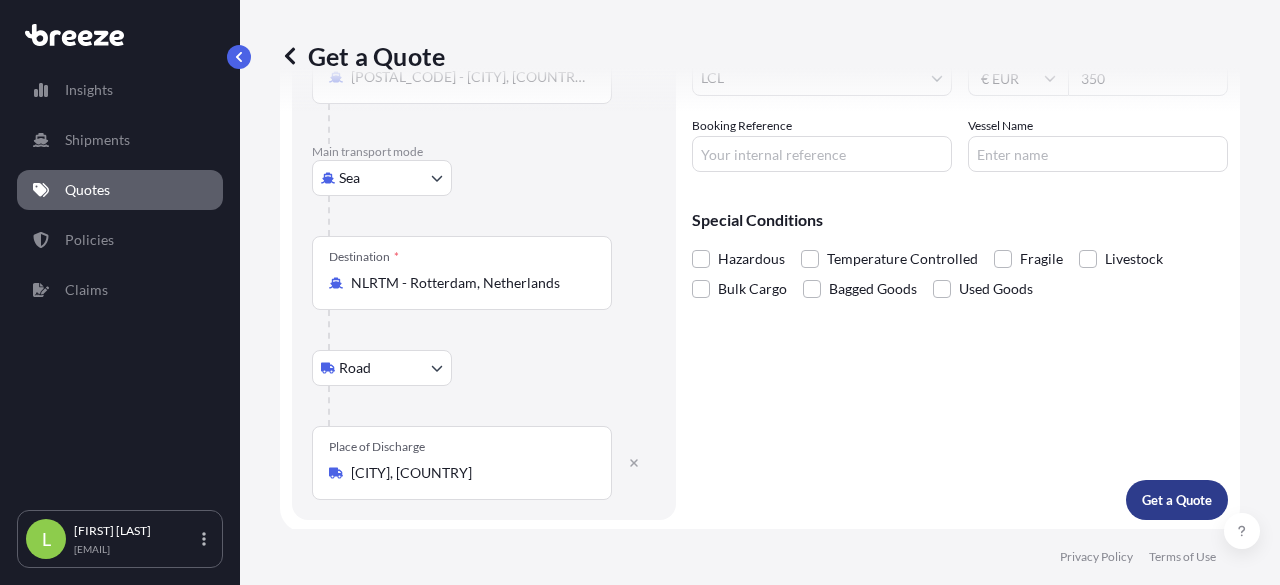 click on "Get a Quote" at bounding box center [1177, 500] 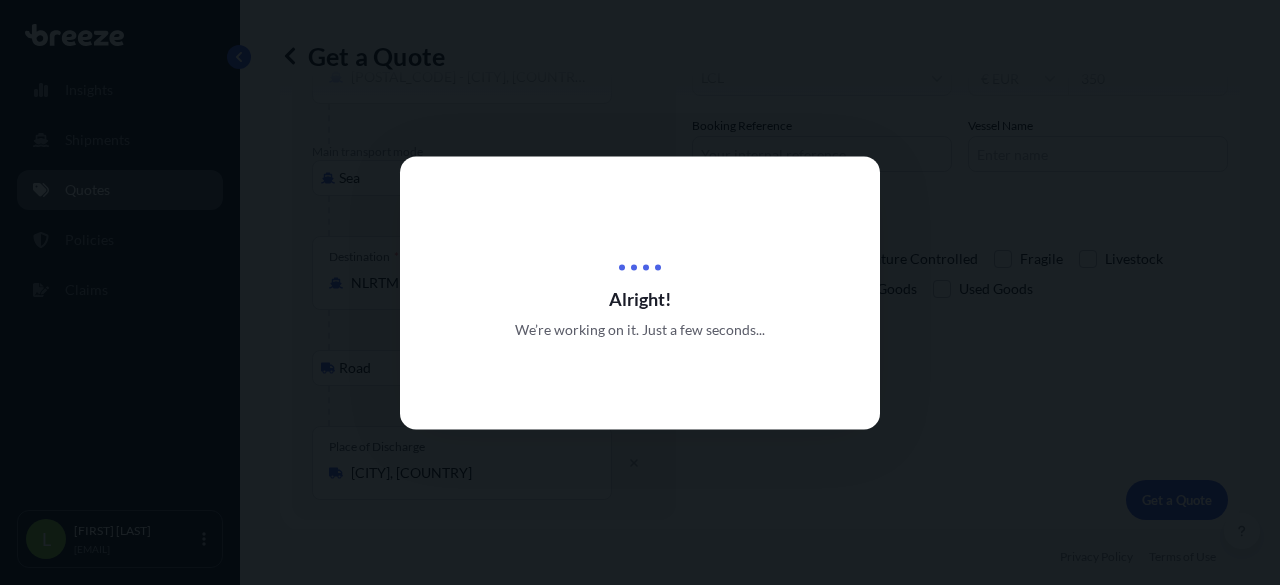 scroll, scrollTop: 0, scrollLeft: 0, axis: both 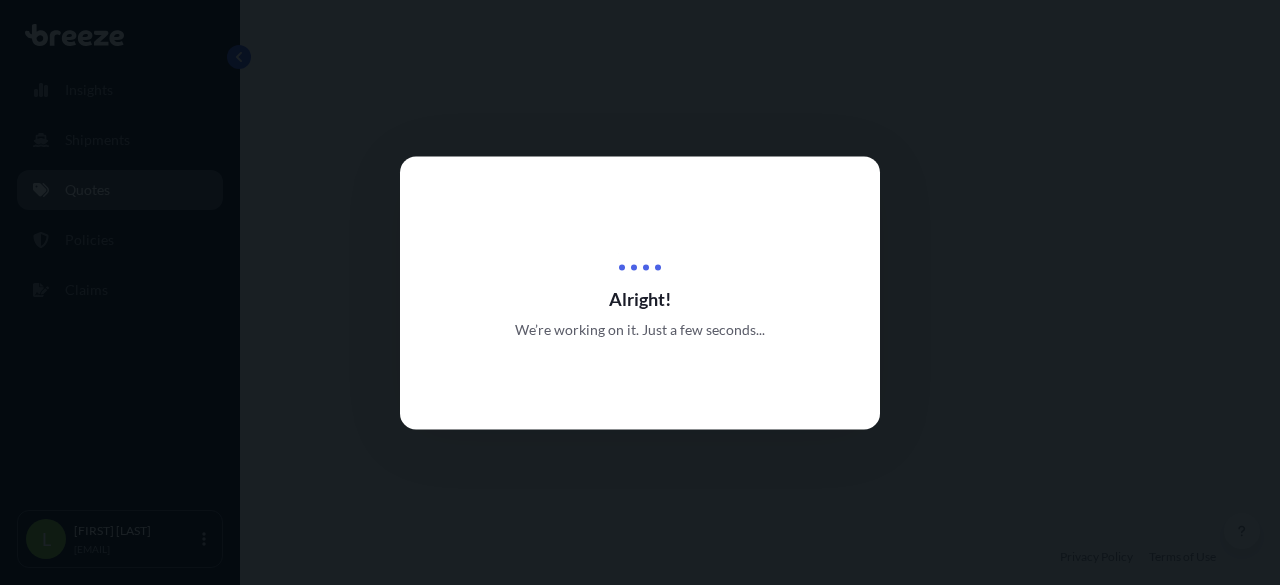 select on "Road" 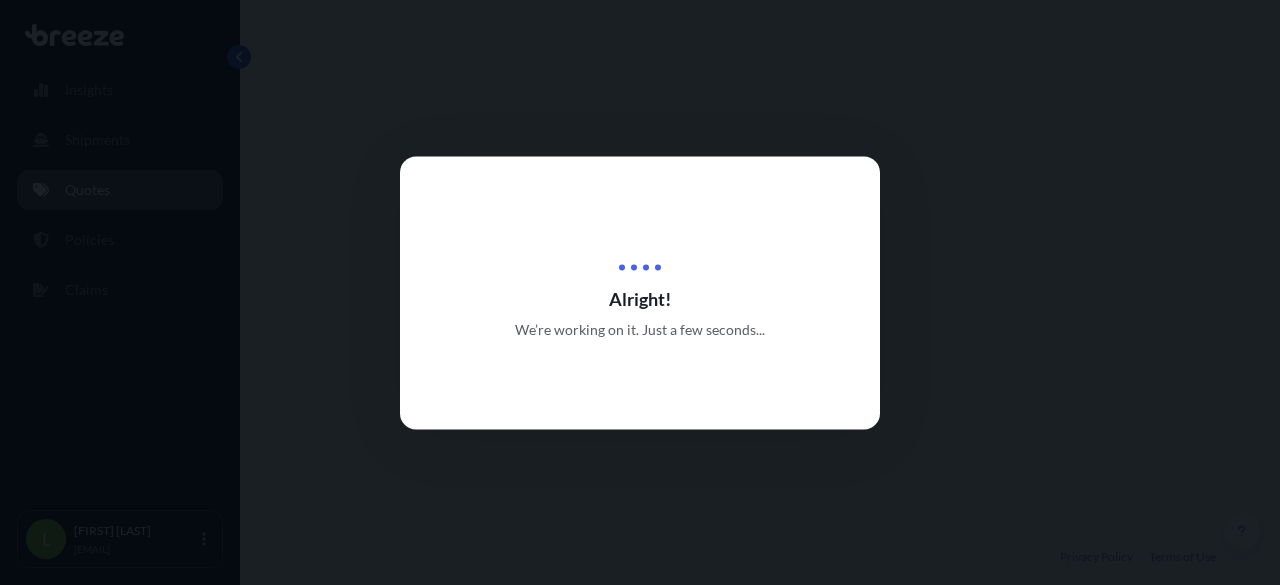 select on "Sea" 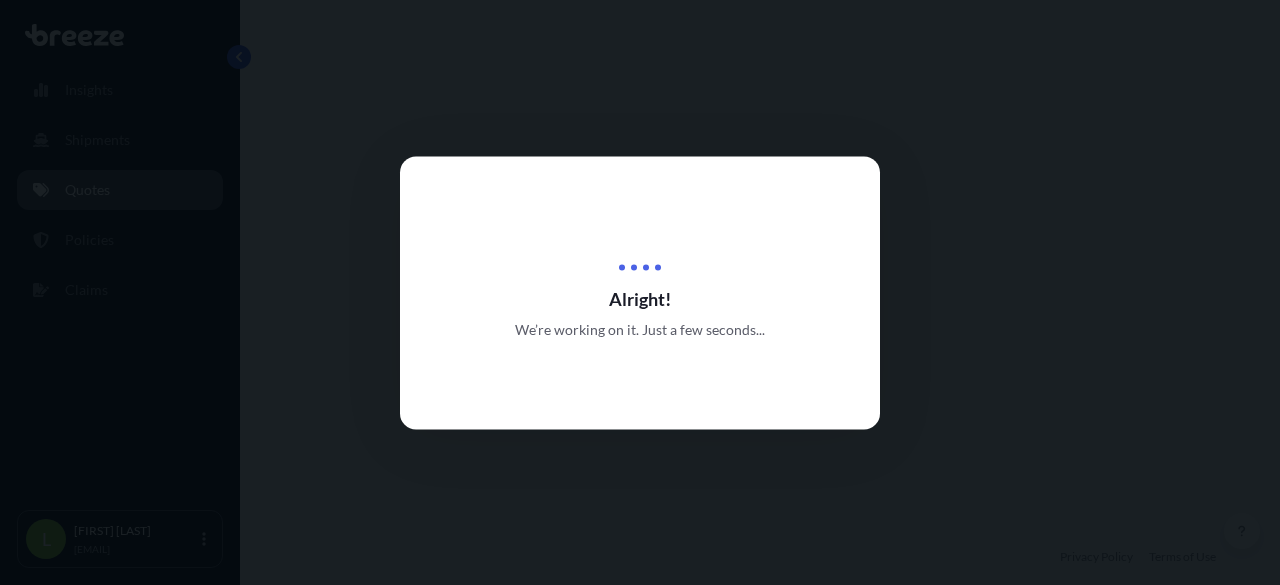 select on "Road" 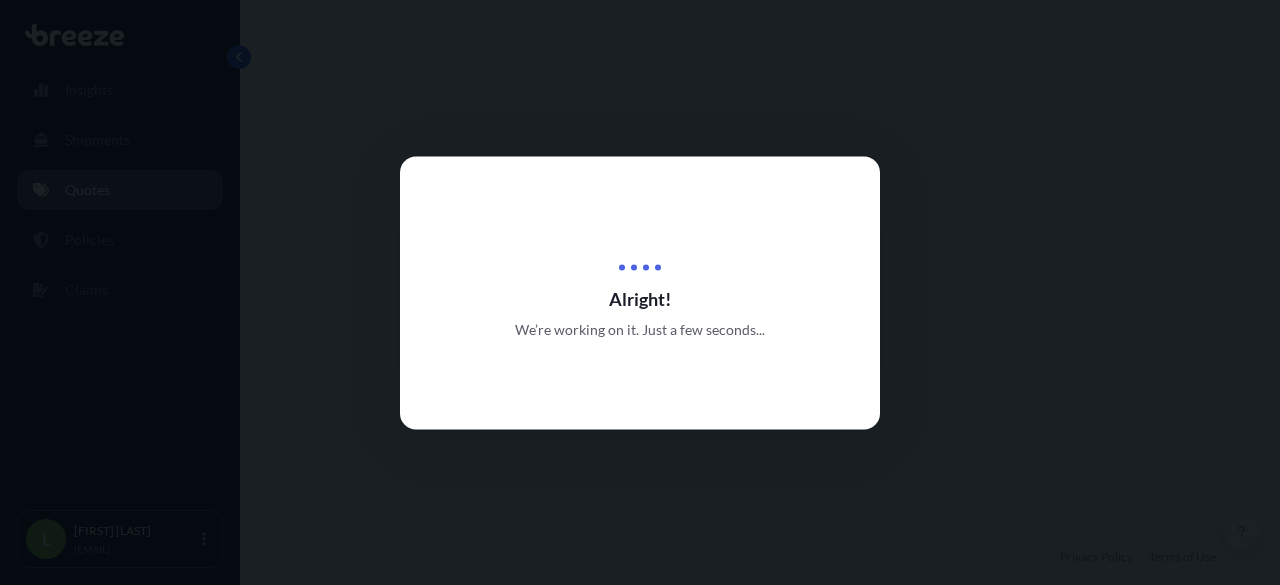 select on "1" 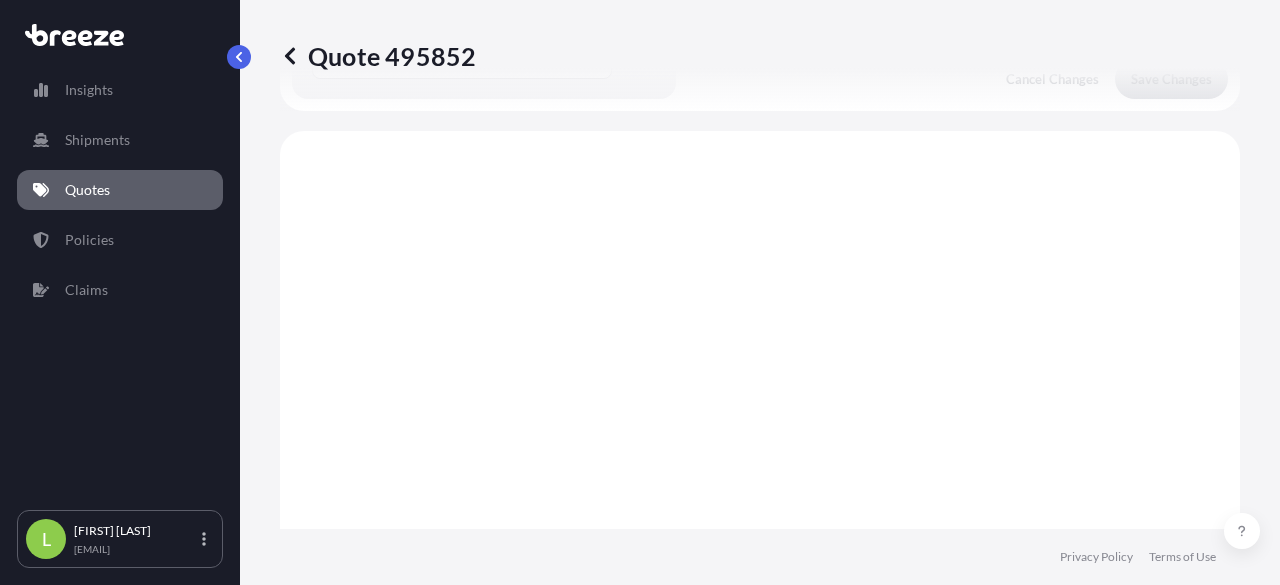 scroll, scrollTop: 797, scrollLeft: 0, axis: vertical 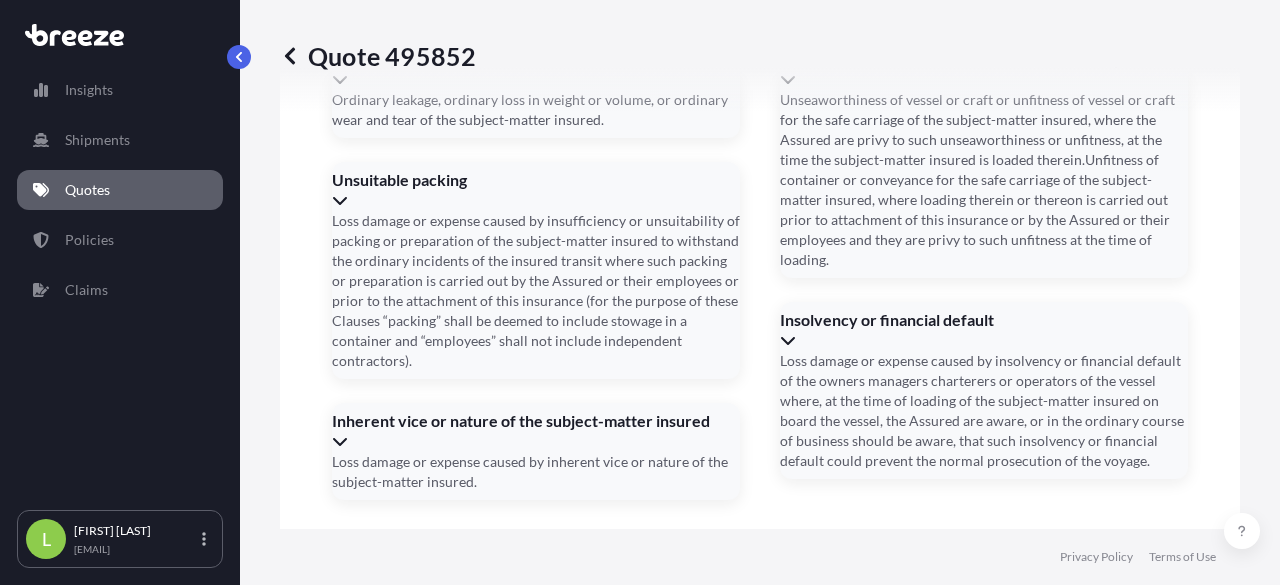 drag, startPoint x: 474, startPoint y: 222, endPoint x: 203, endPoint y: 215, distance: 271.0904 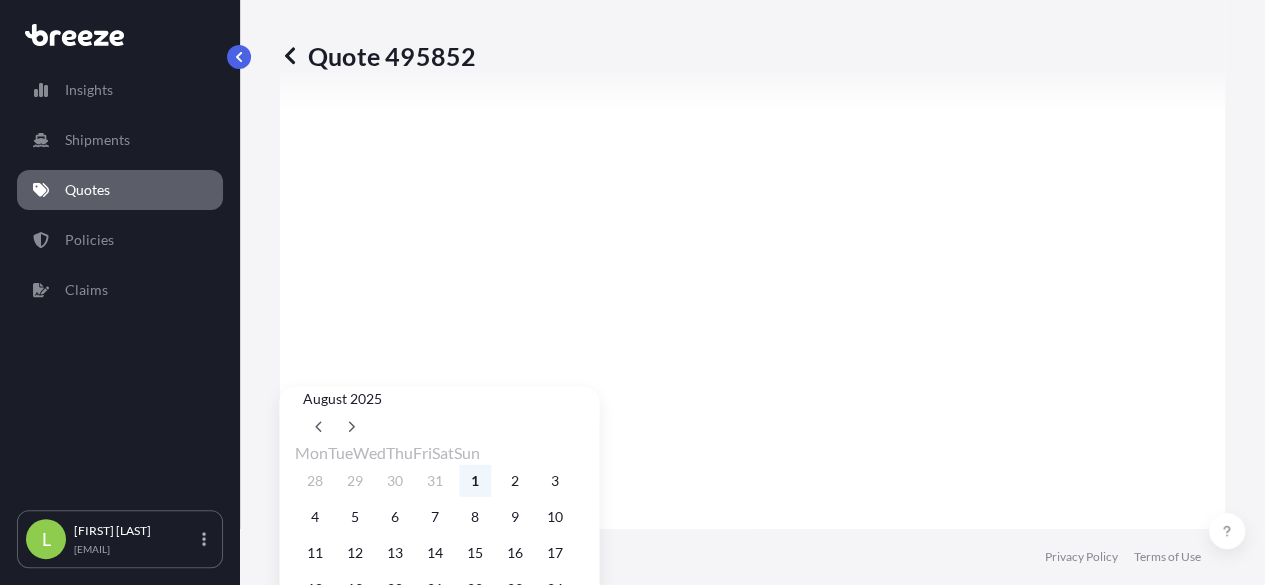 click on "1" at bounding box center (475, 481) 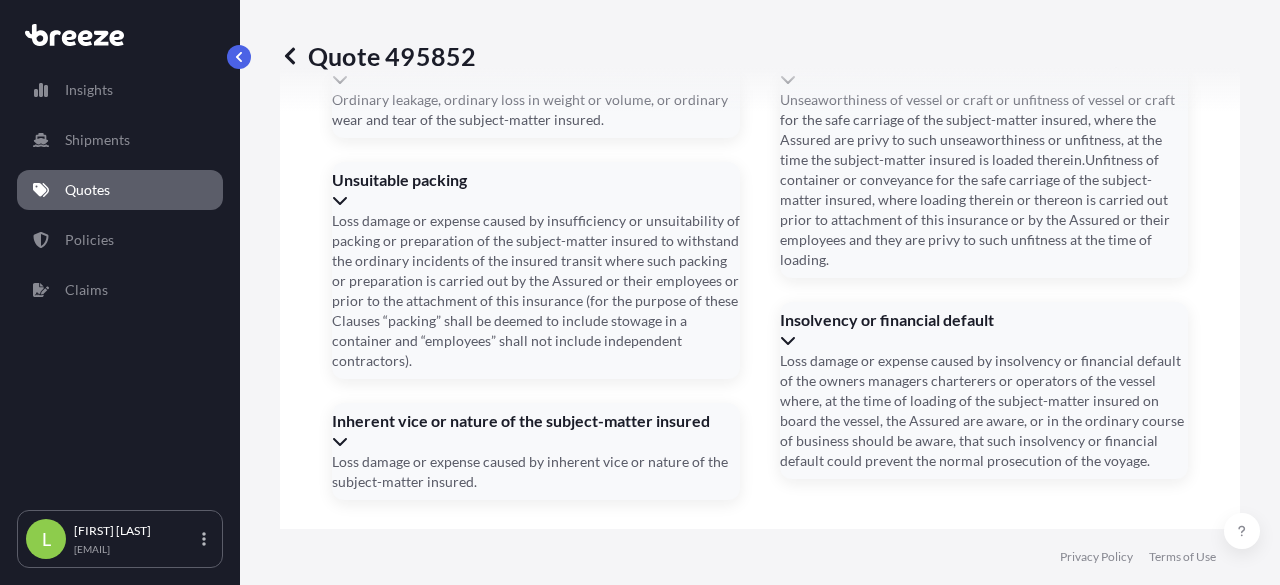 click on "Date of Arrival   *" at bounding box center (757, 1015) 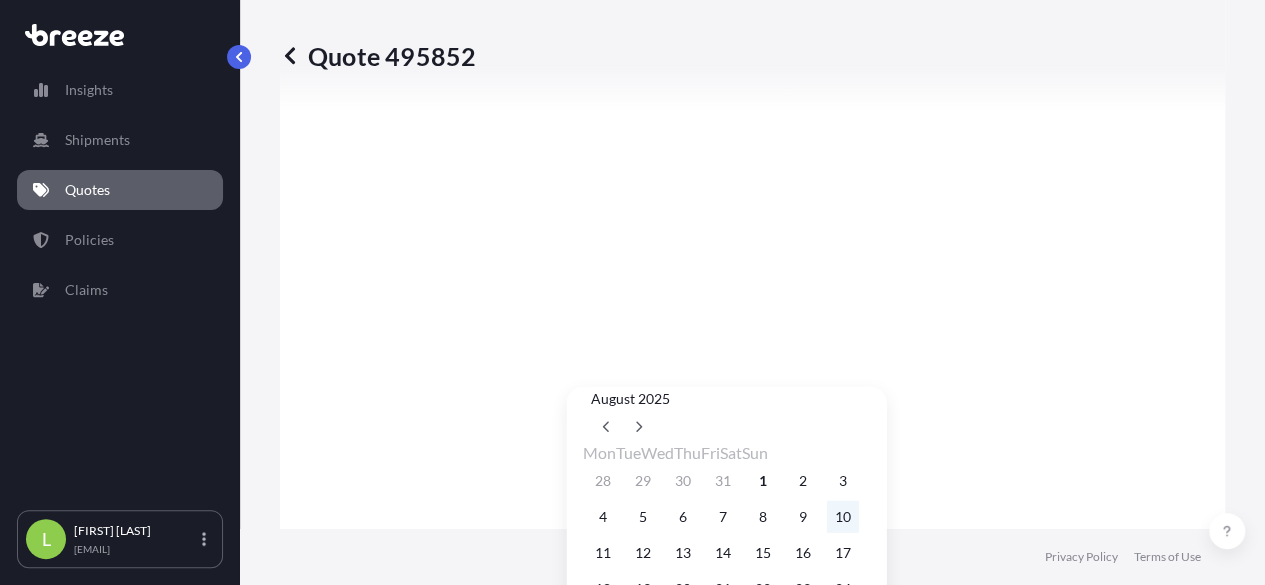 click on "10" at bounding box center (843, 517) 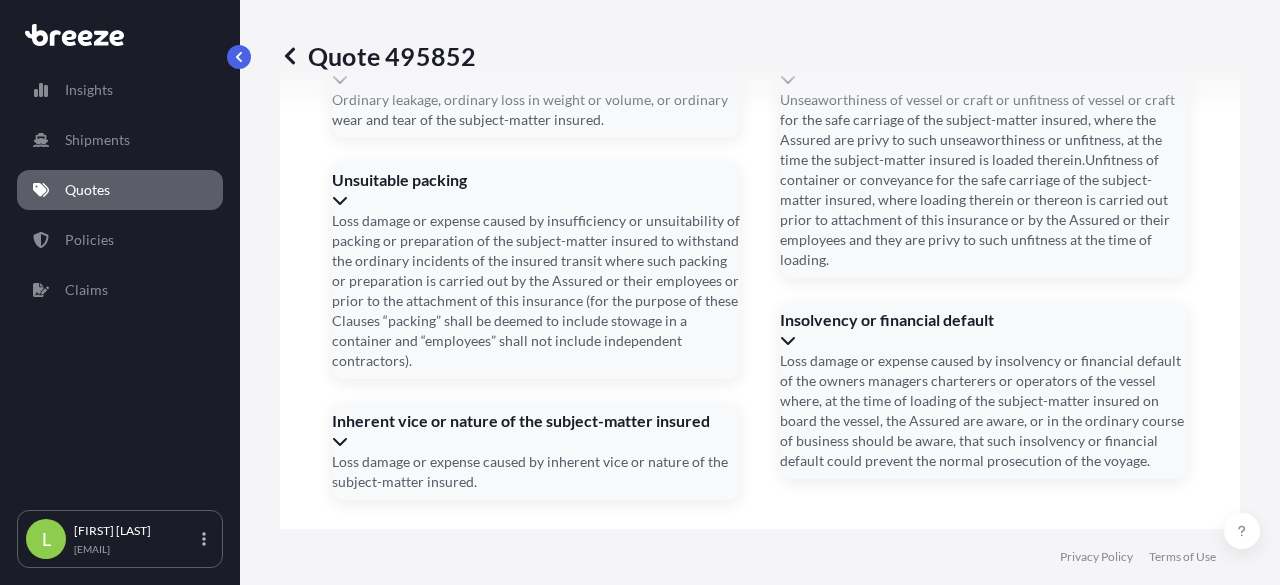 click on "Booking Reference" at bounding box center [460, 1095] 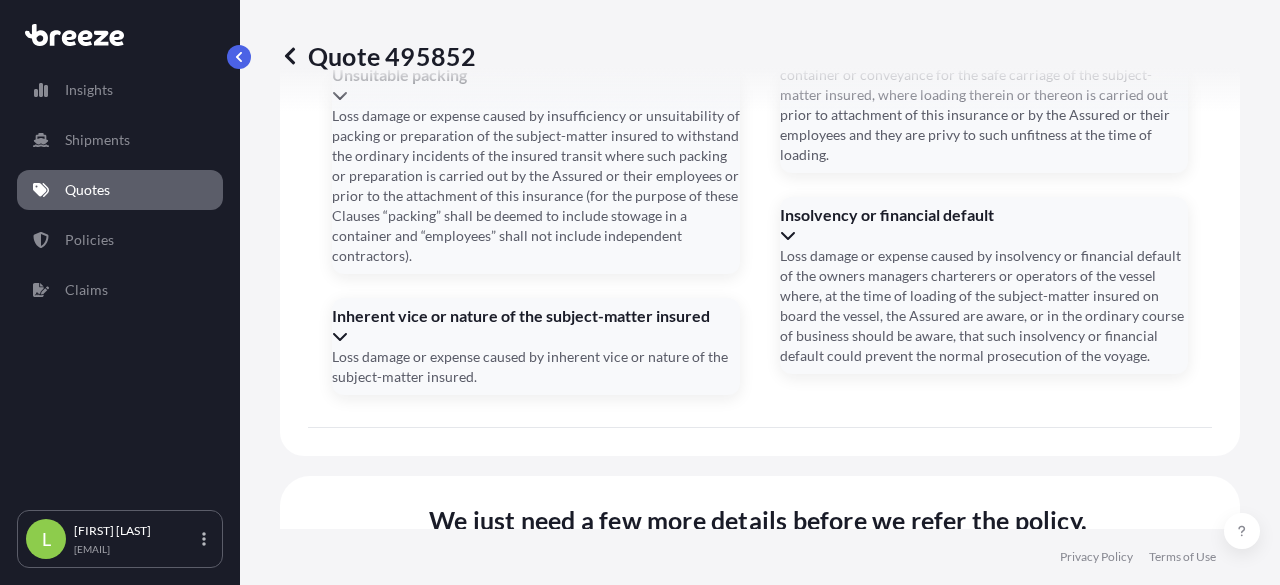 scroll, scrollTop: 3186, scrollLeft: 0, axis: vertical 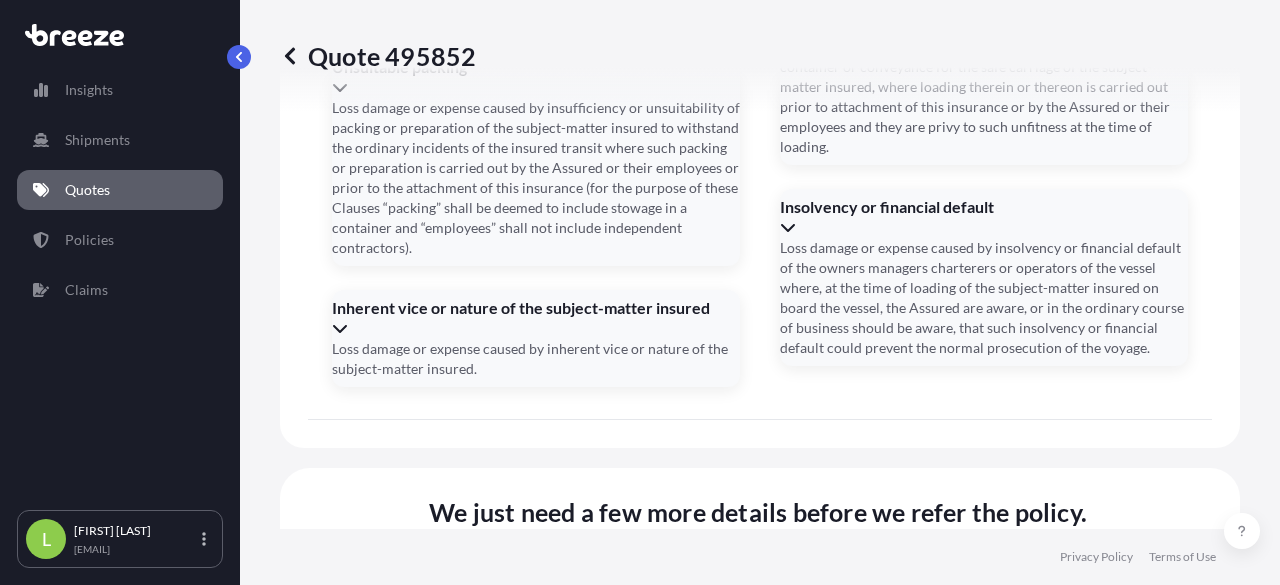 type on "[FIRST]" 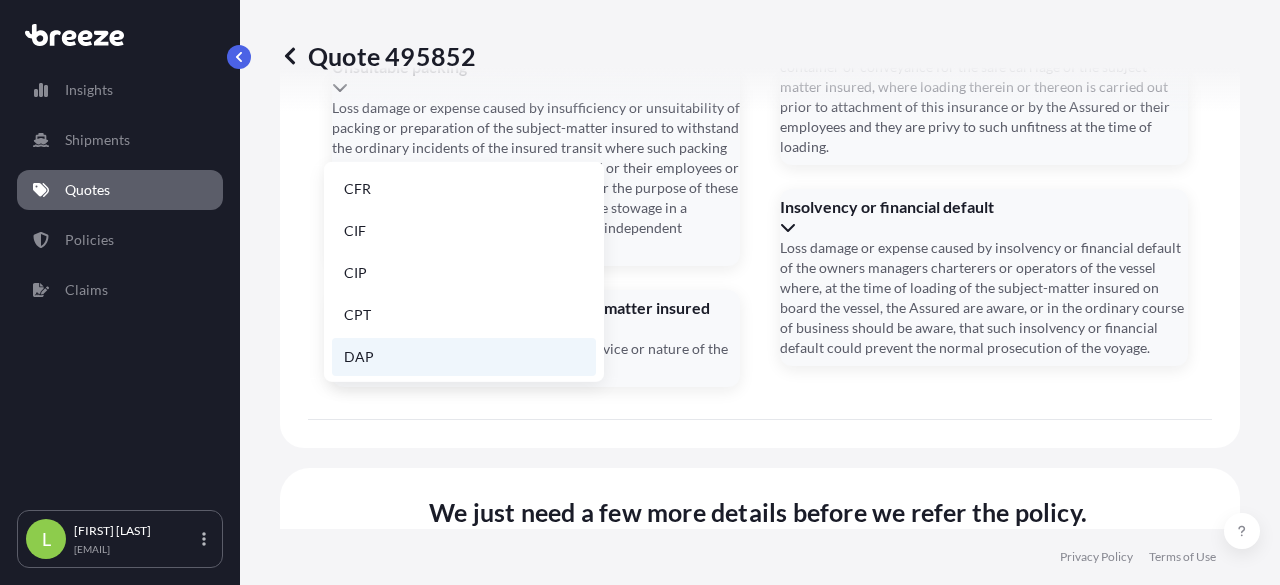 click on "DAP" at bounding box center [464, 357] 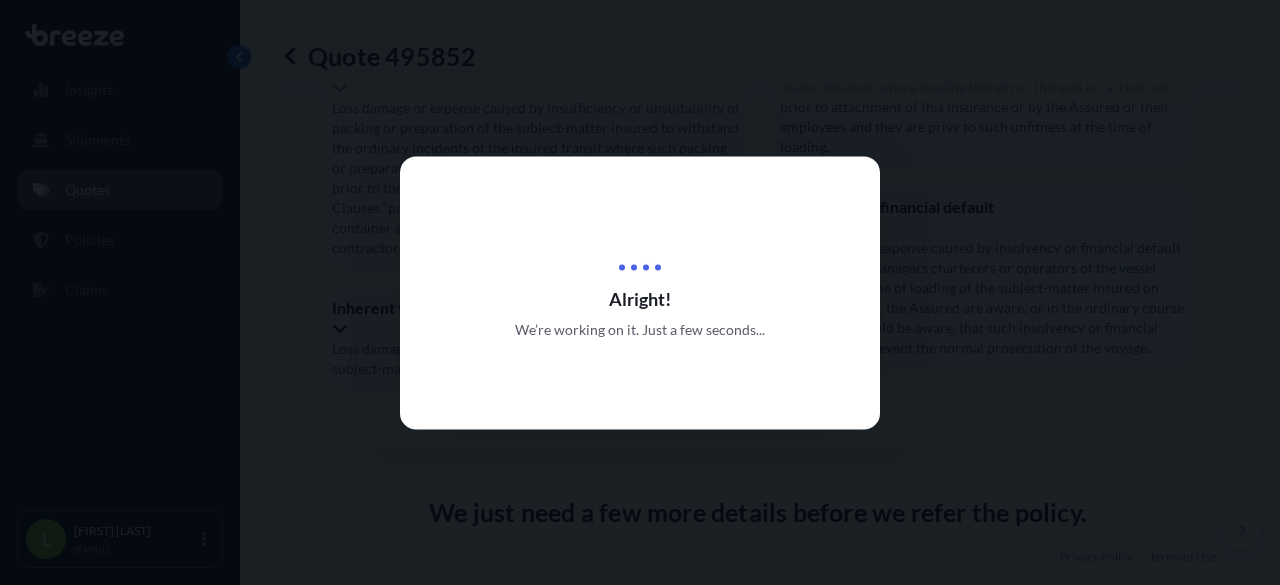 scroll, scrollTop: 0, scrollLeft: 0, axis: both 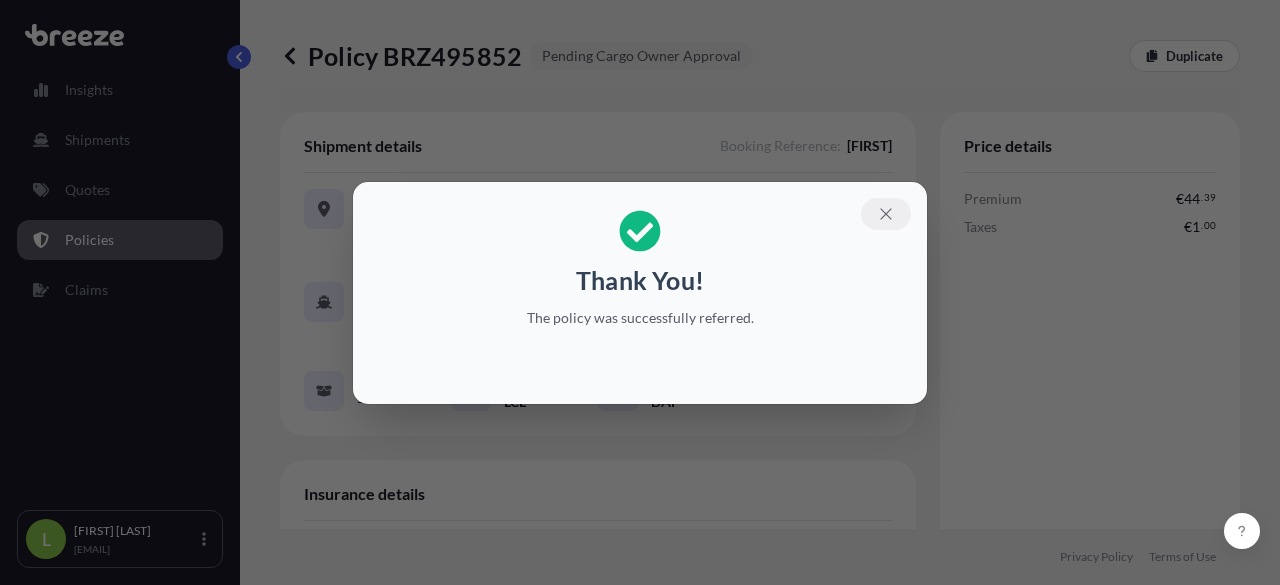 click at bounding box center [886, 214] 